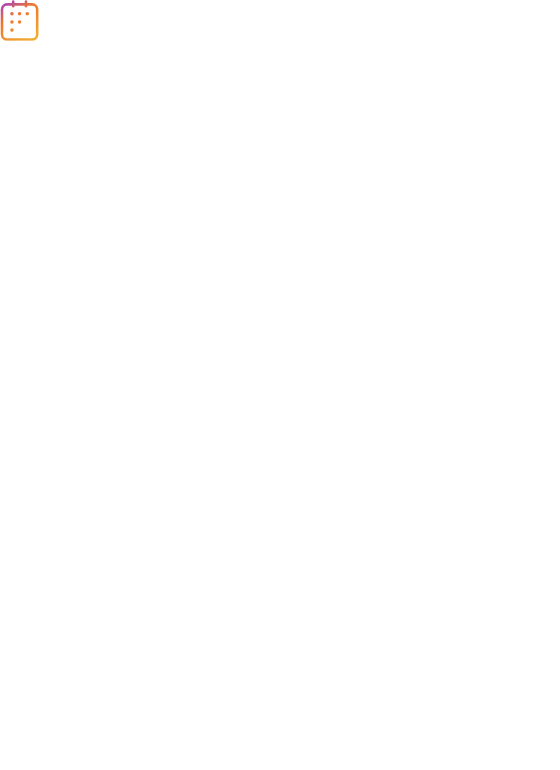 scroll, scrollTop: 0, scrollLeft: 0, axis: both 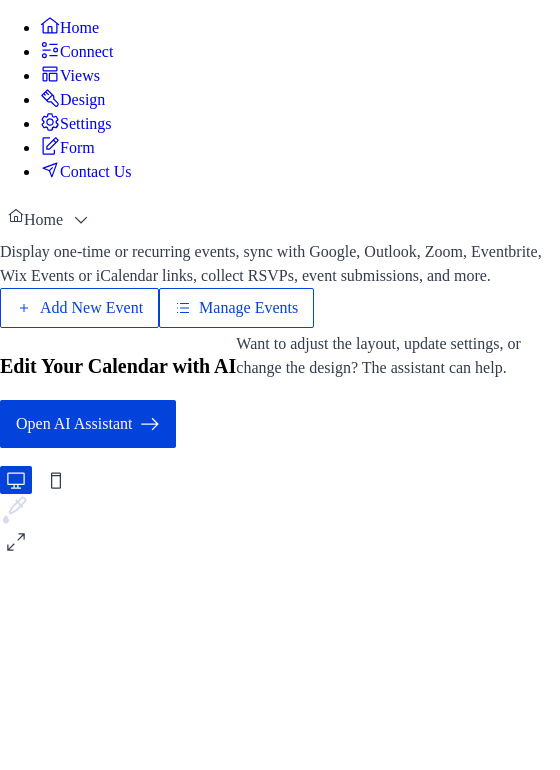 click on "Add New Event" at bounding box center [91, 308] 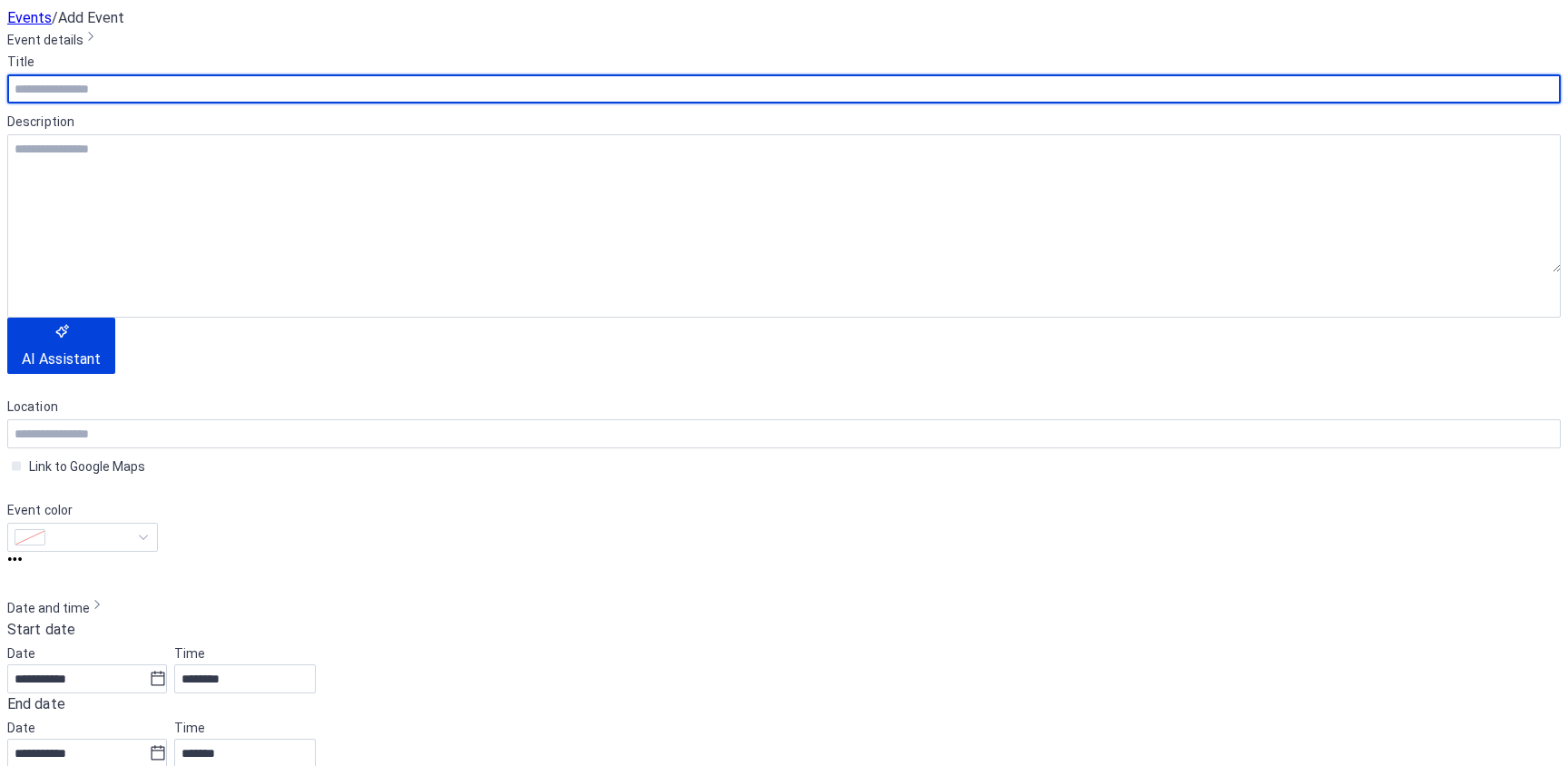 scroll, scrollTop: 0, scrollLeft: 0, axis: both 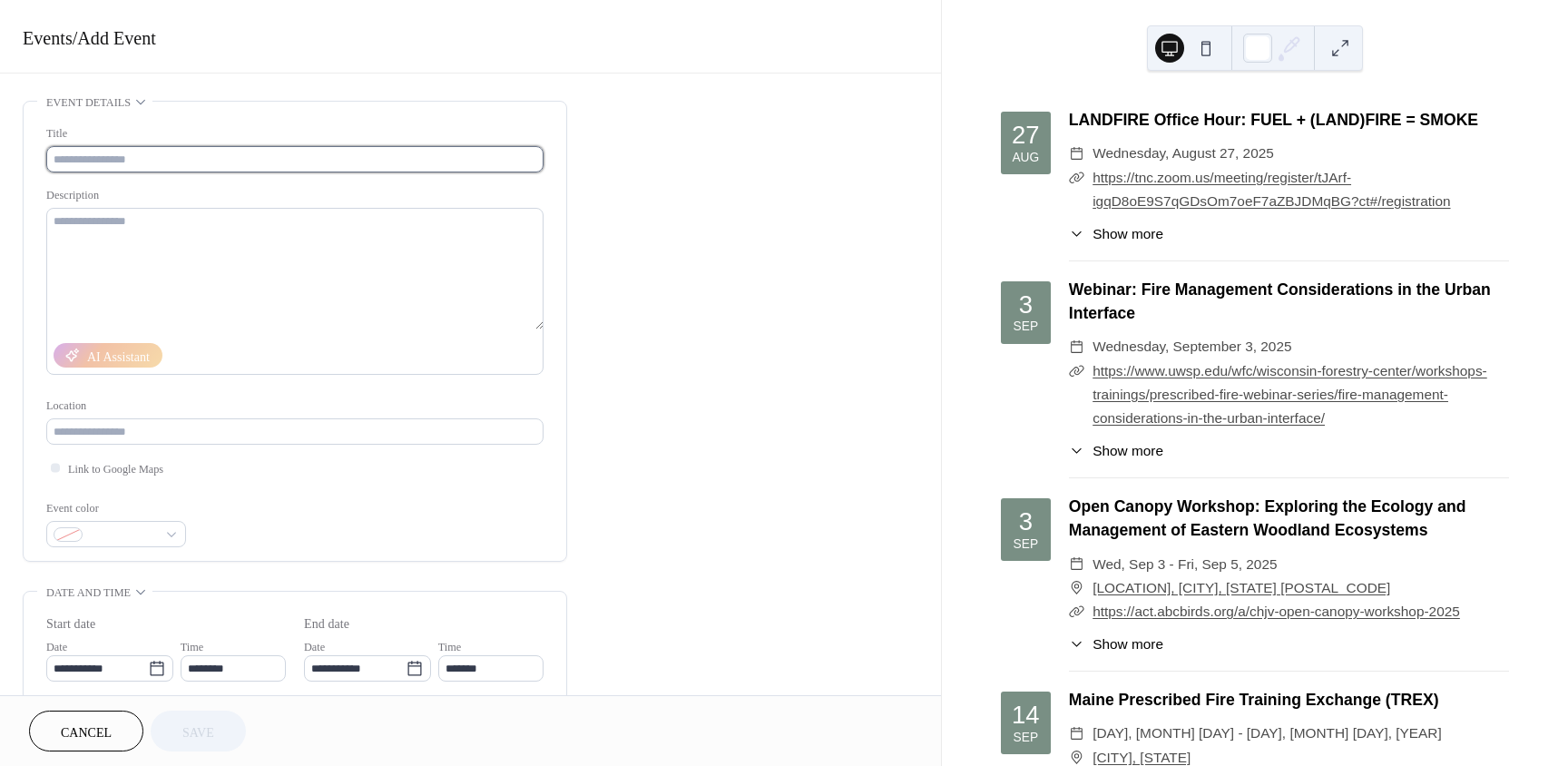 click at bounding box center [295, 159] 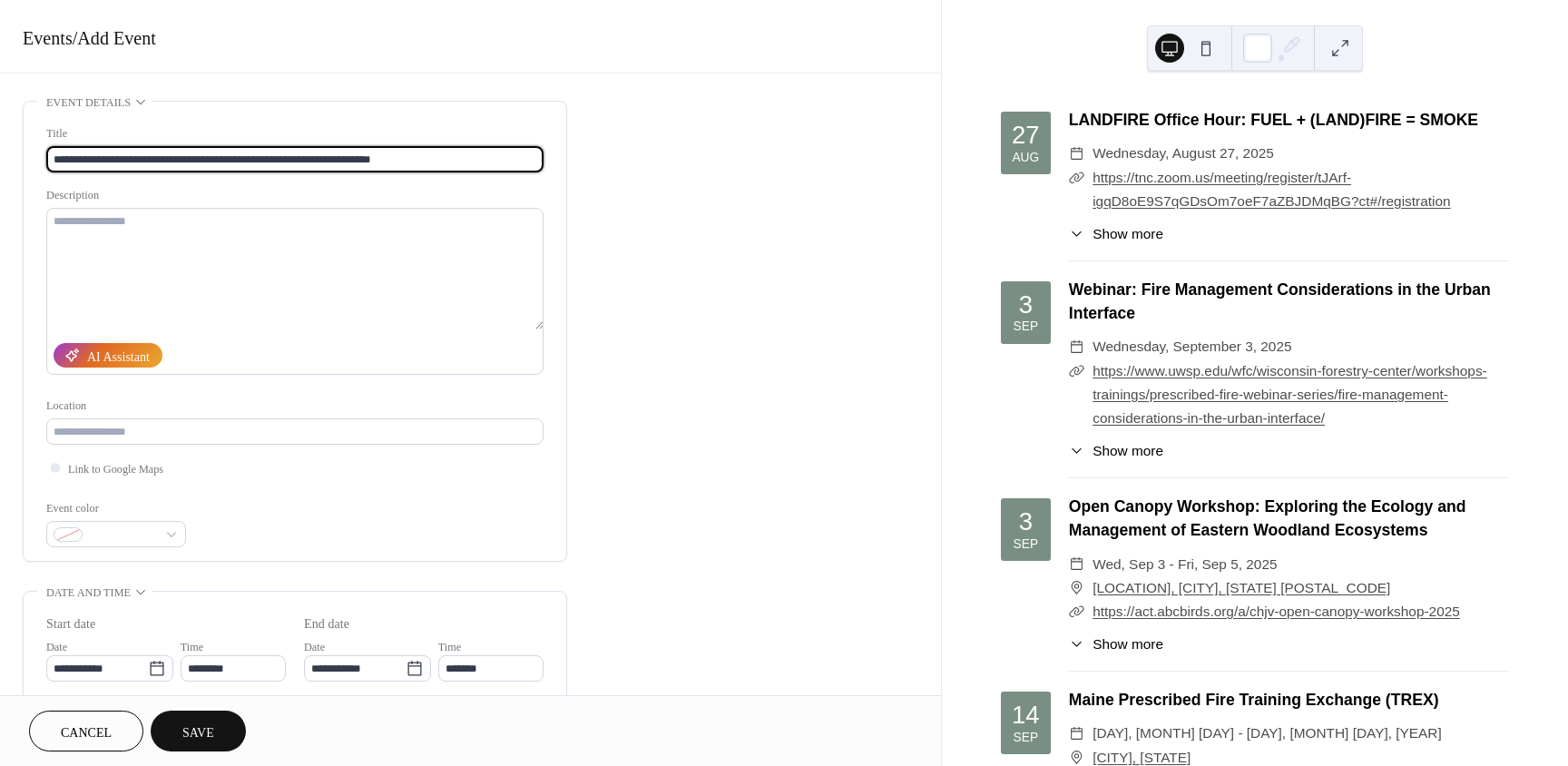 type on "**********" 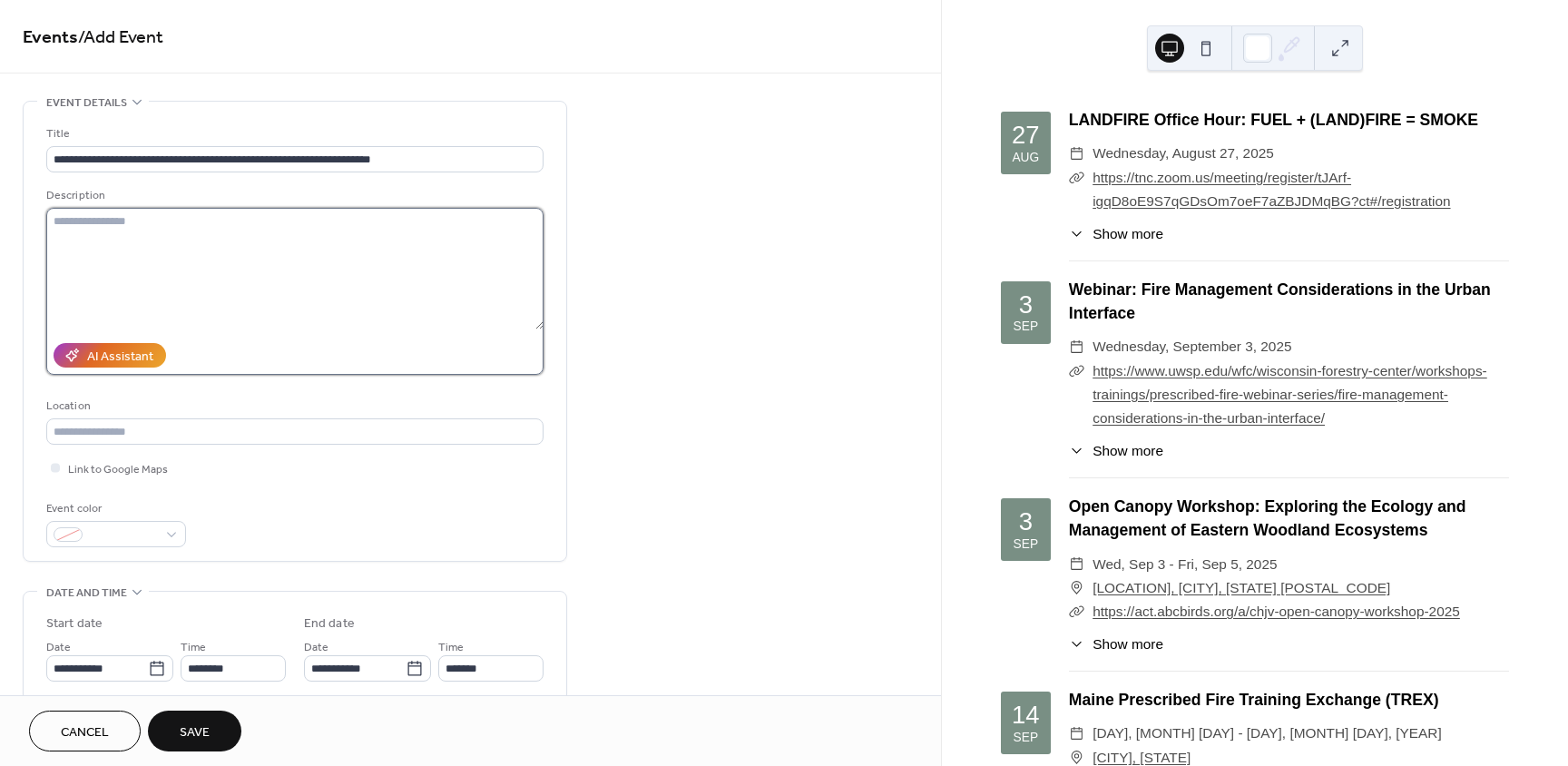 click at bounding box center (295, 269) 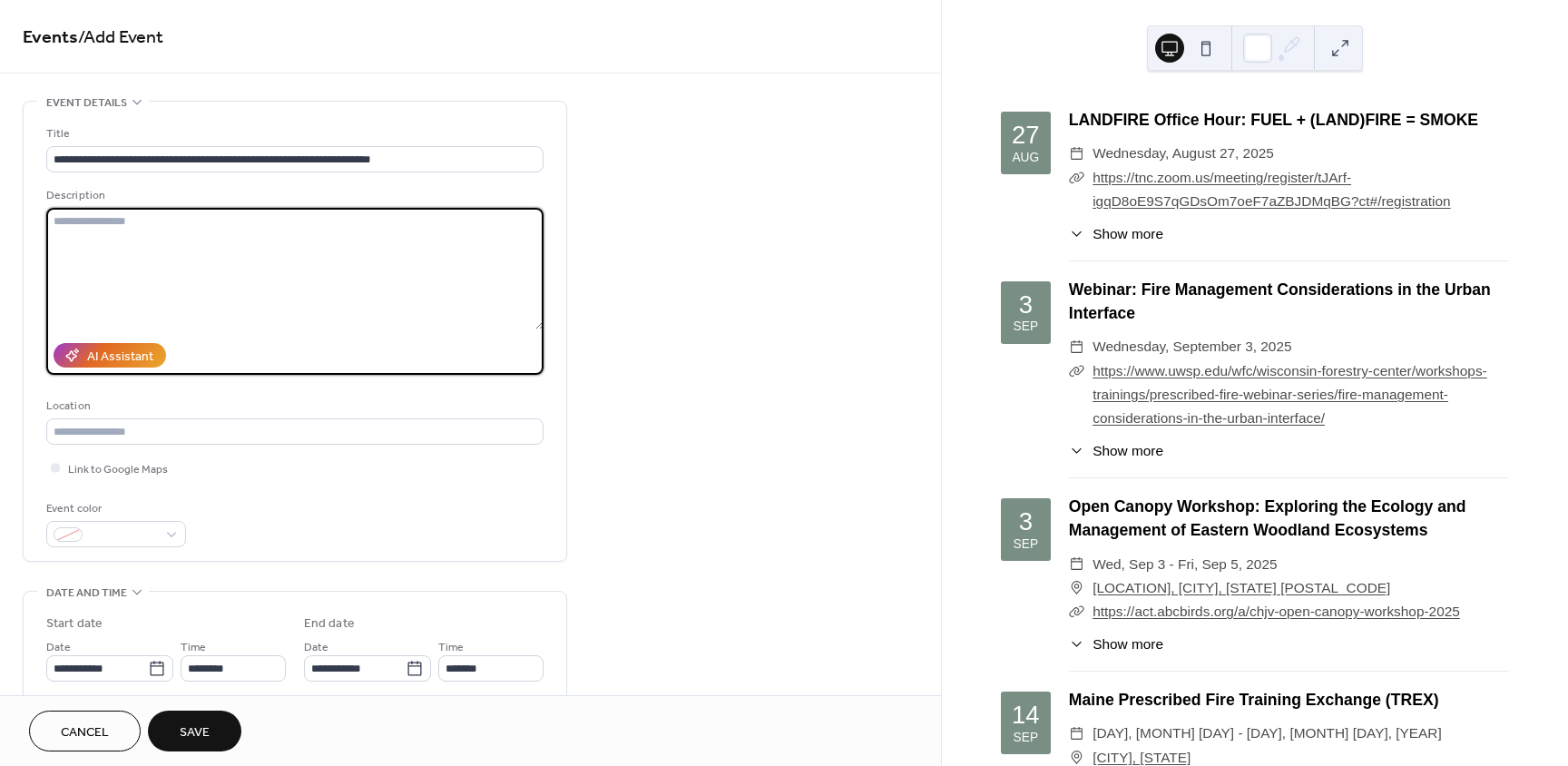 paste on "**********" 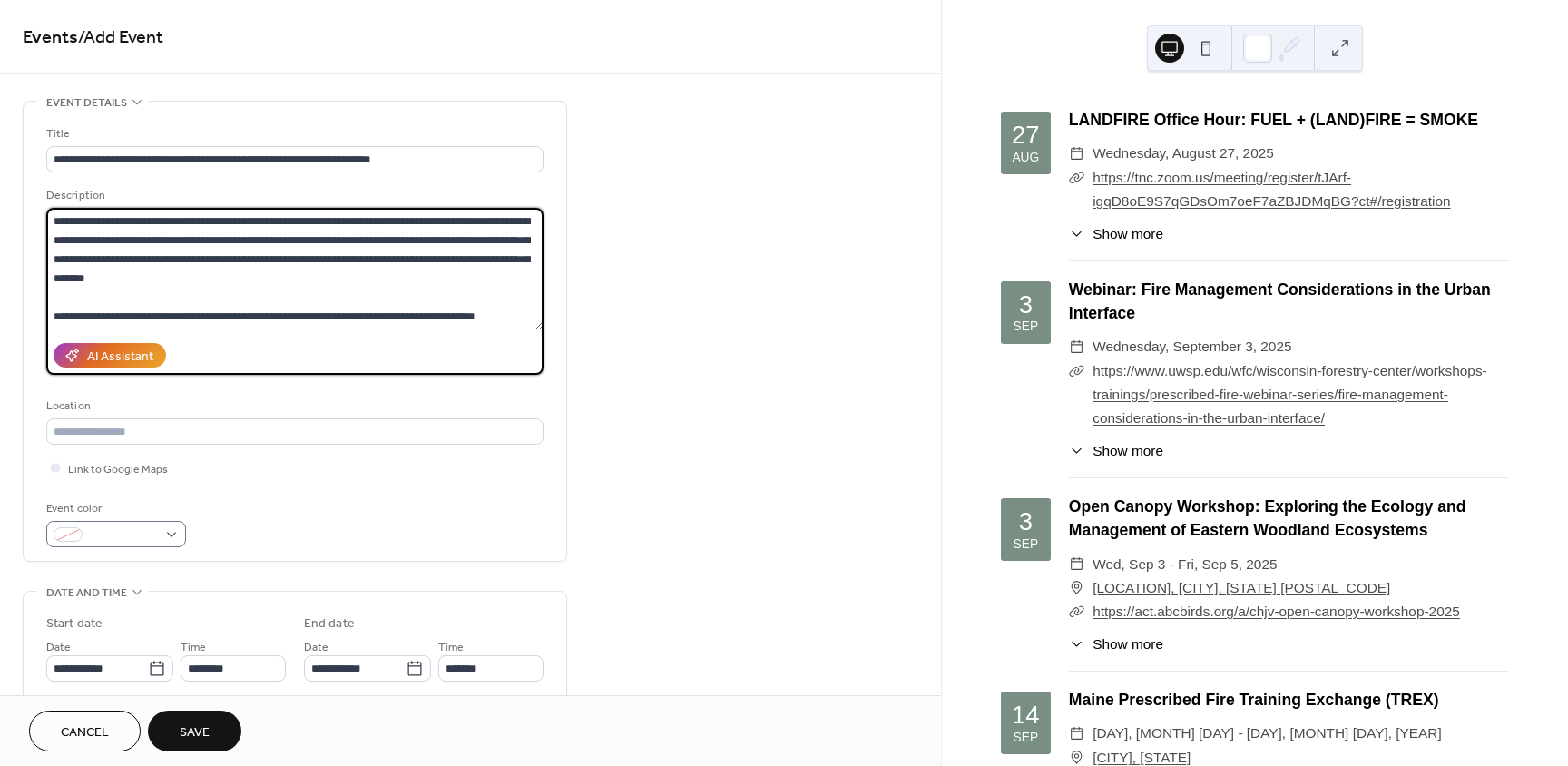 type on "**********" 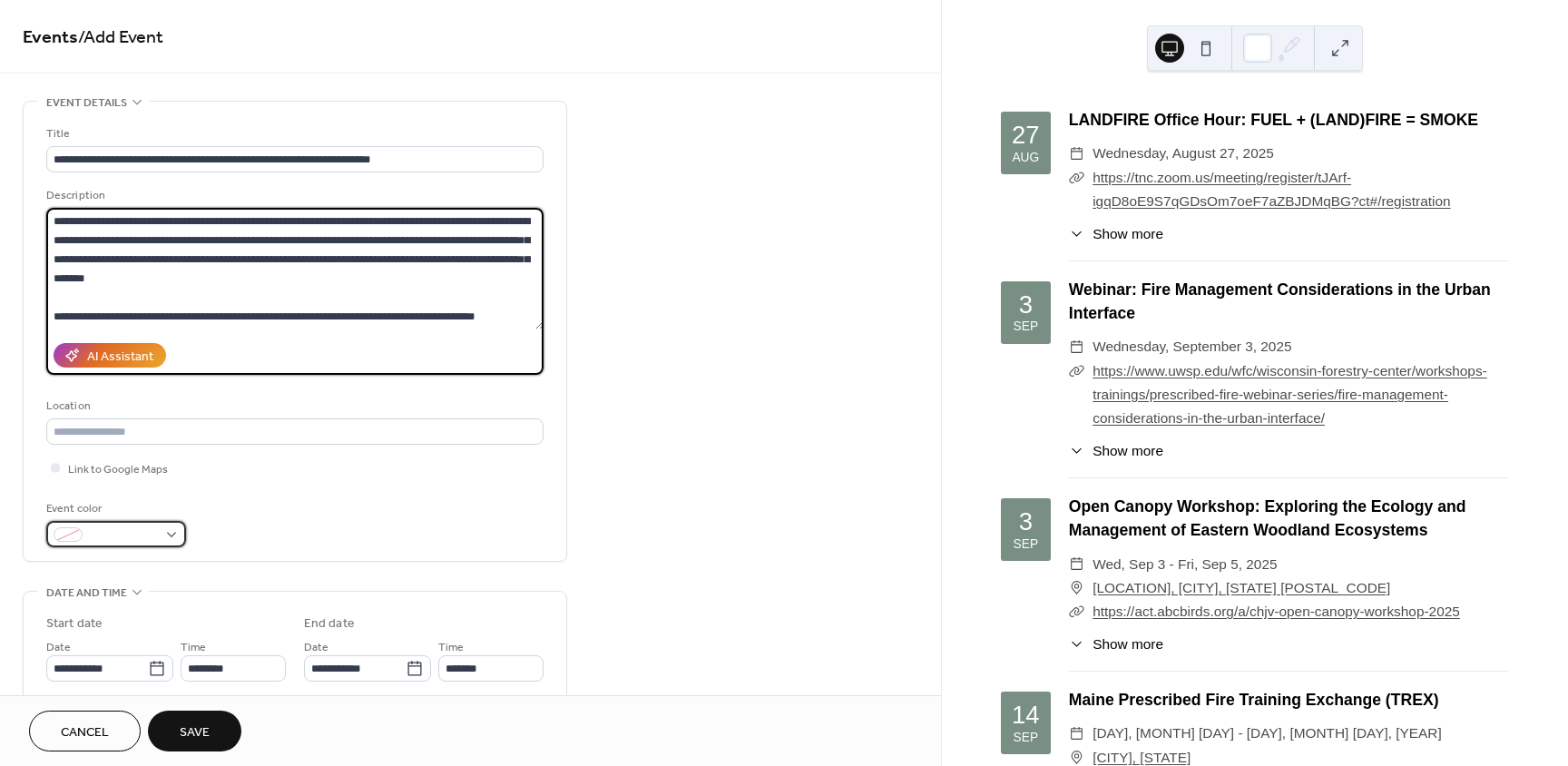 click at bounding box center (116, 534) 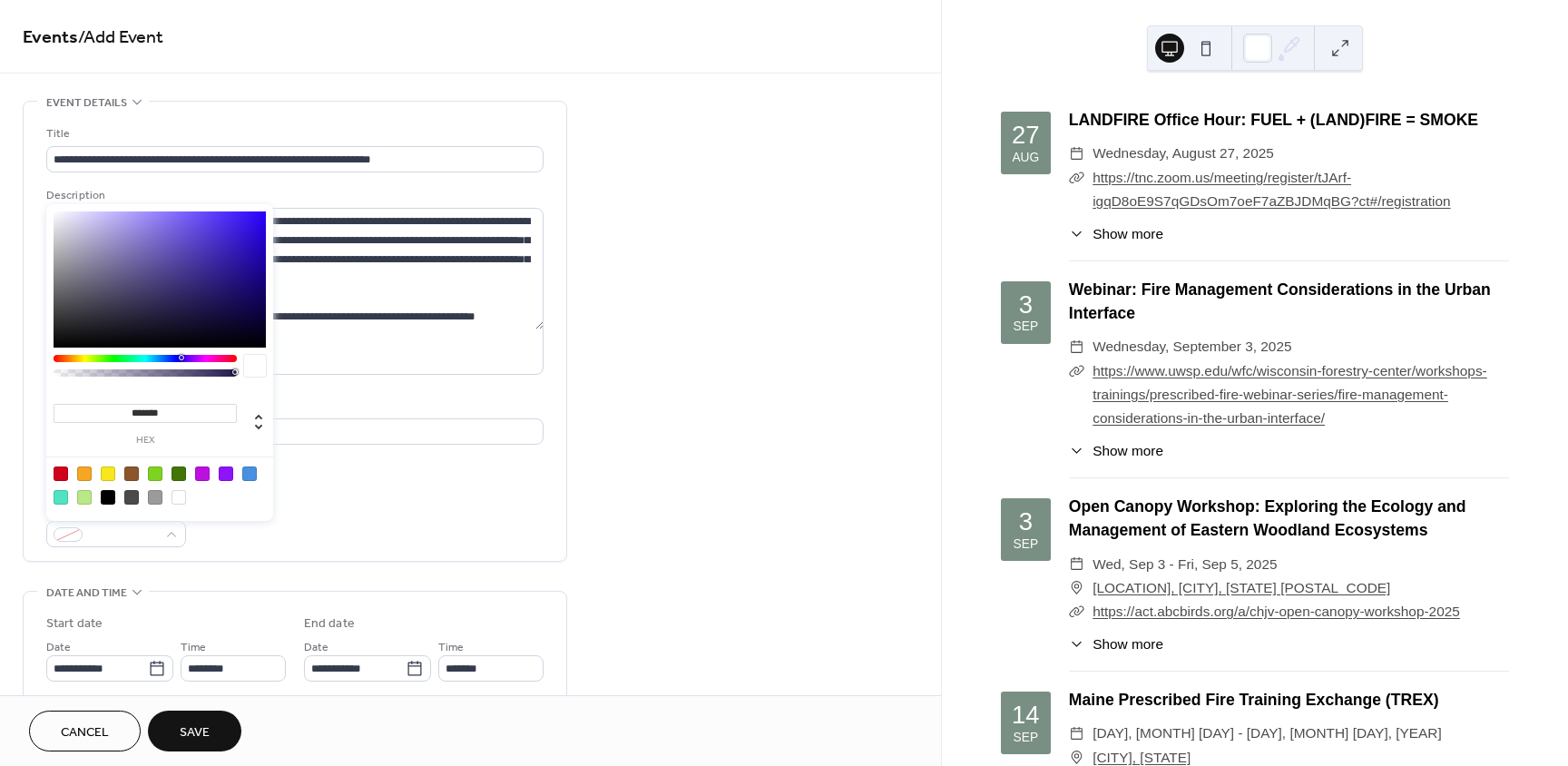 click at bounding box center [132, 497] 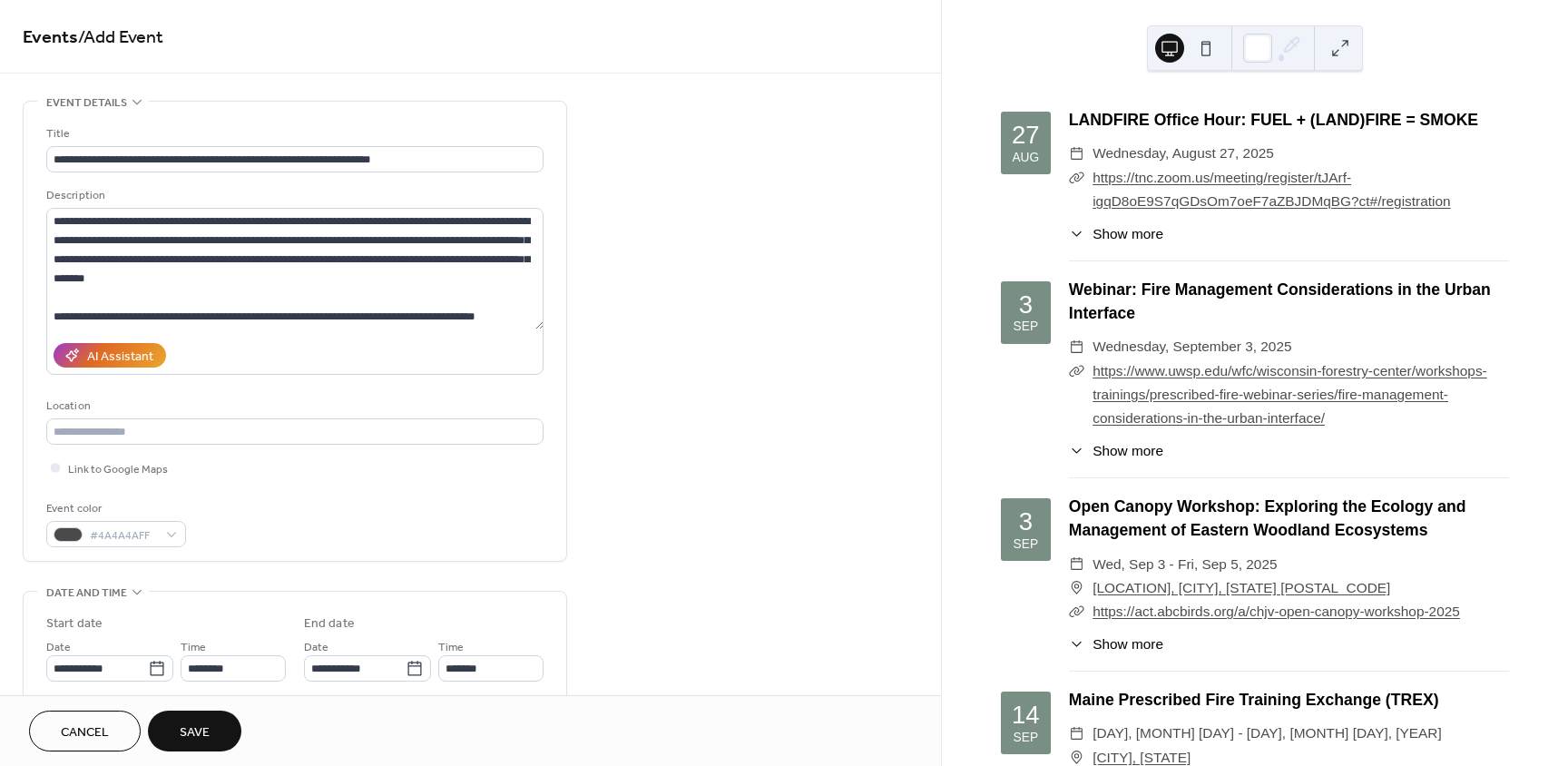 click on "Event color #4A4A4AFF" at bounding box center (295, 523) 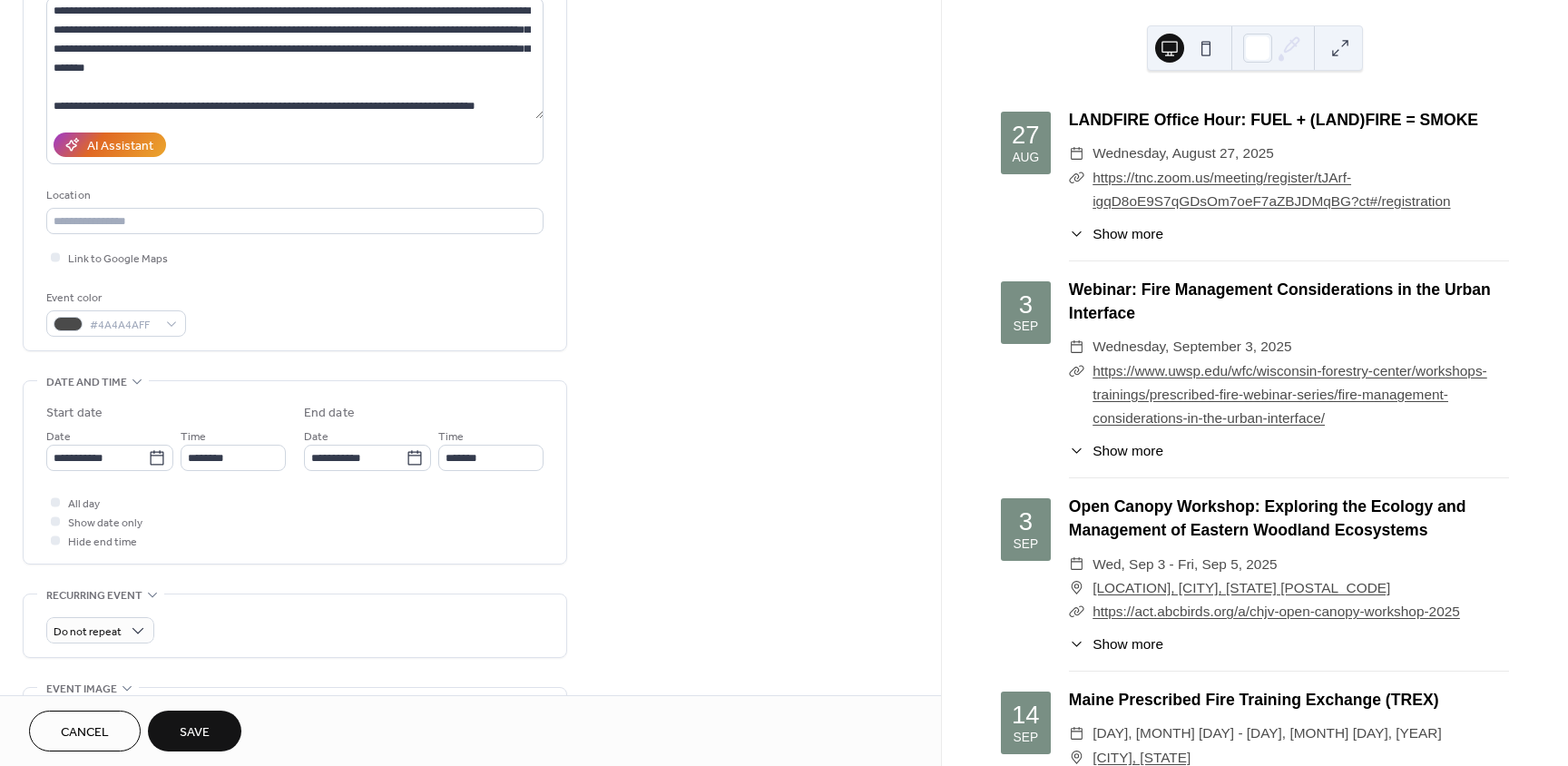 scroll, scrollTop: 272, scrollLeft: 0, axis: vertical 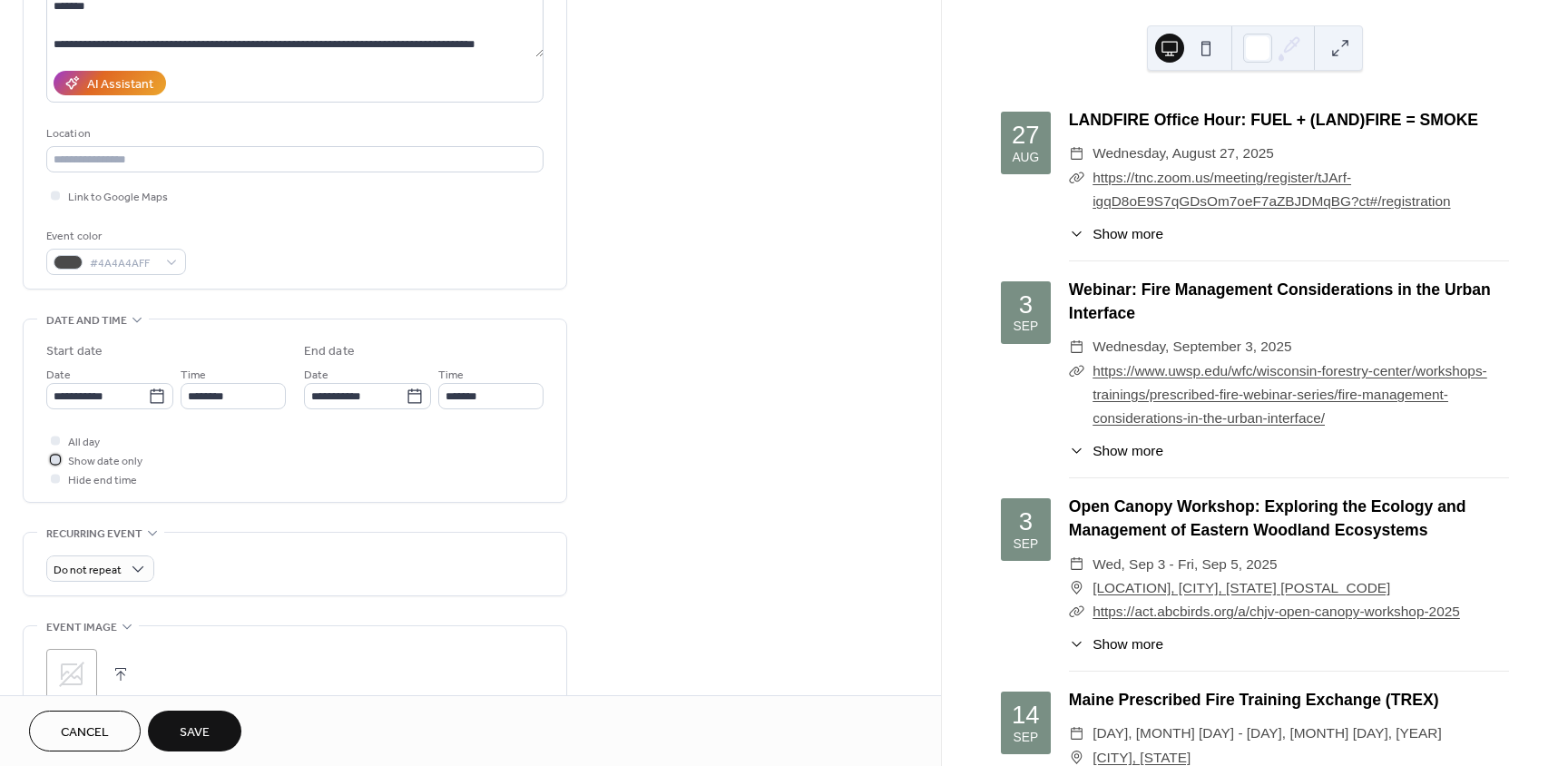 click at bounding box center [55, 459] 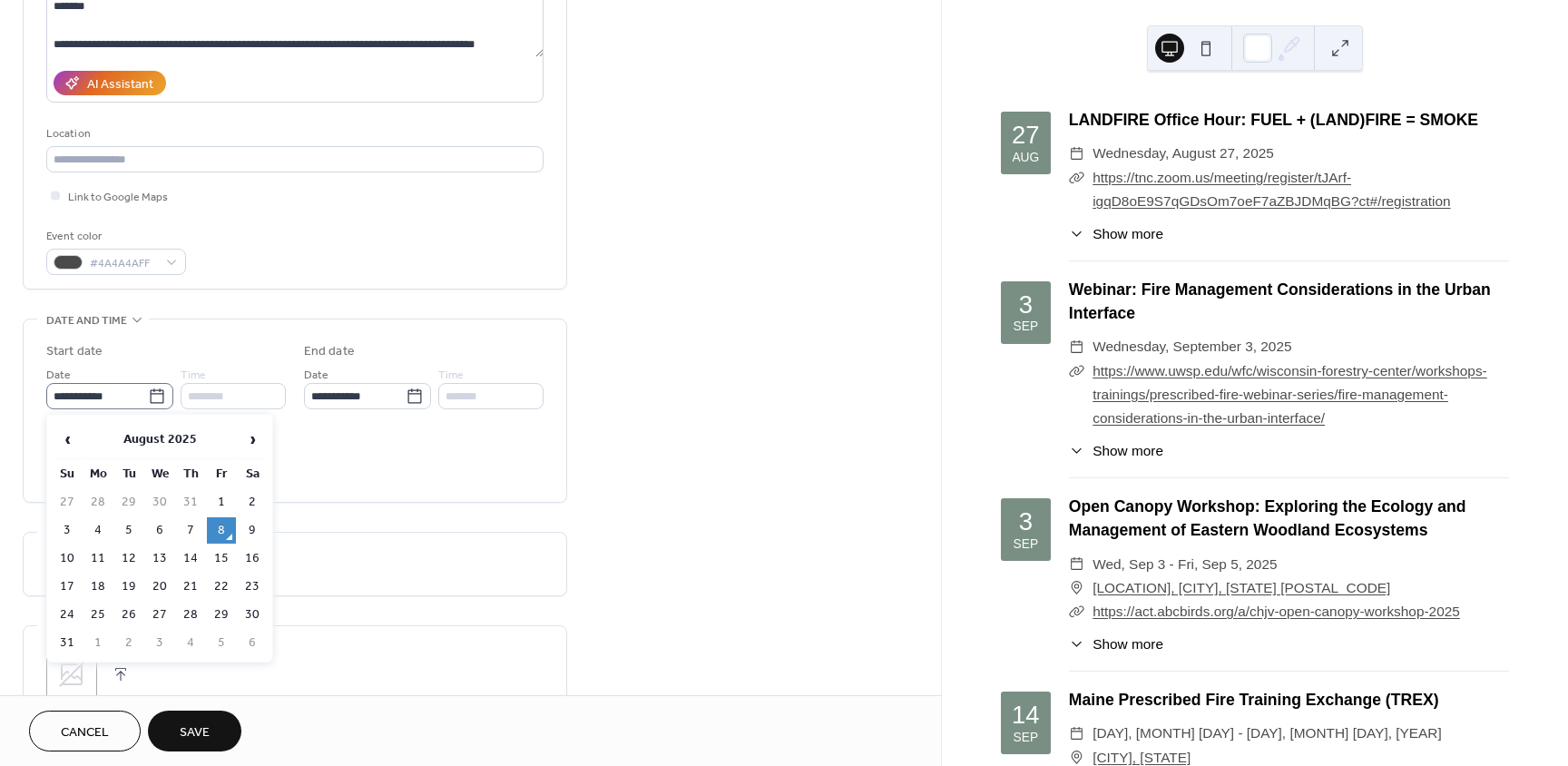 click 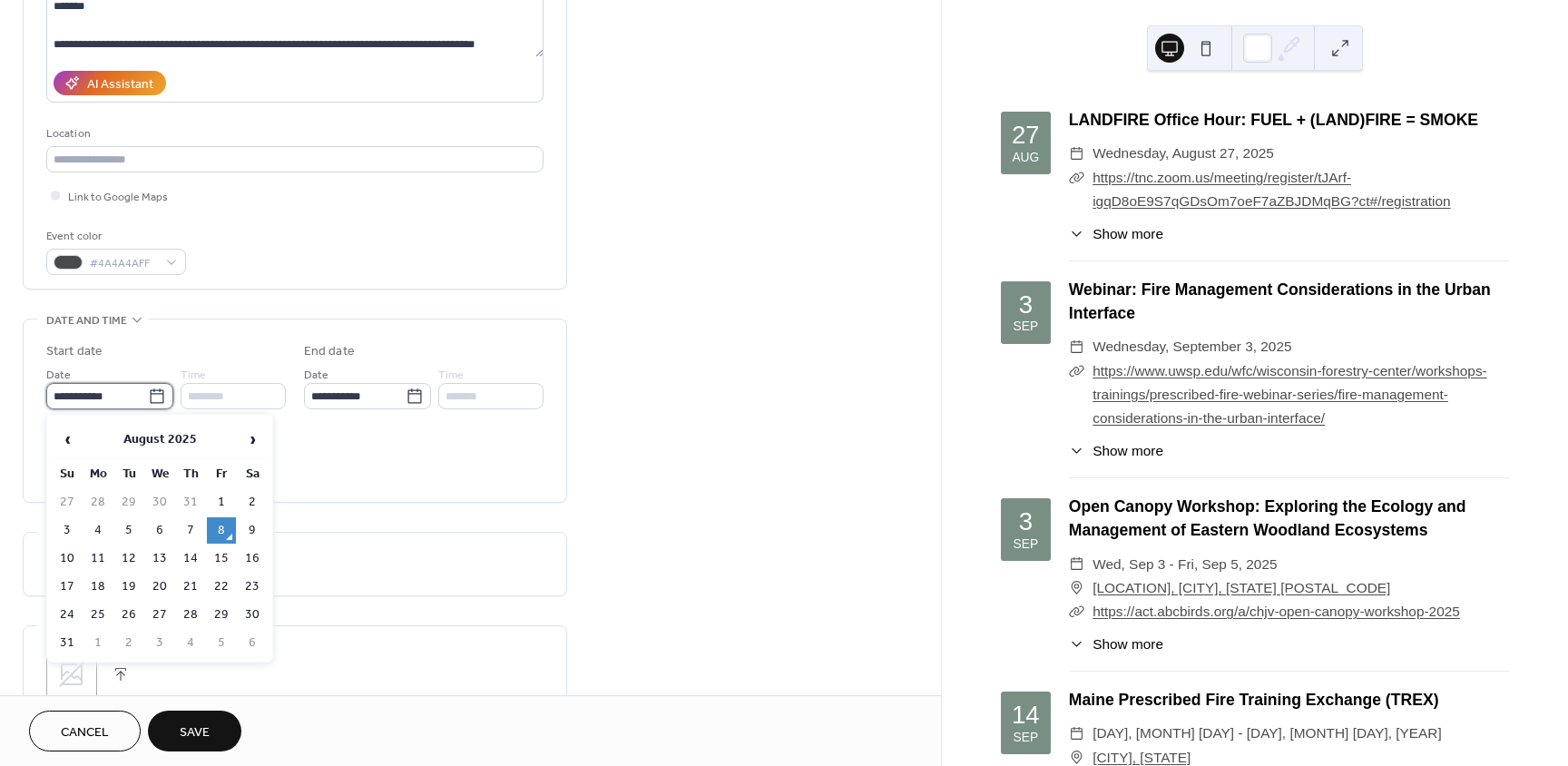 click on "**********" at bounding box center (97, 396) 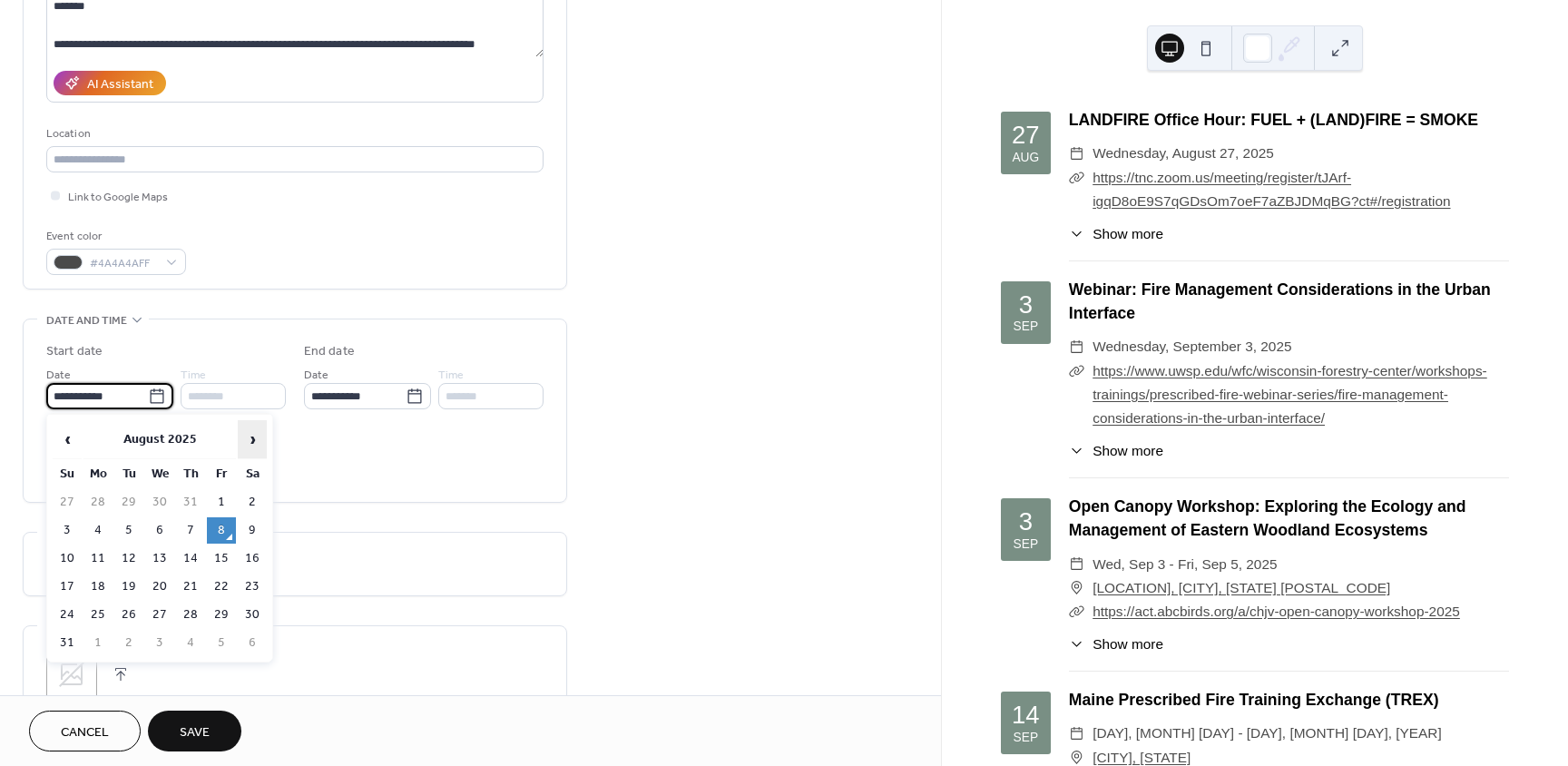 click on "›" at bounding box center [252, 439] 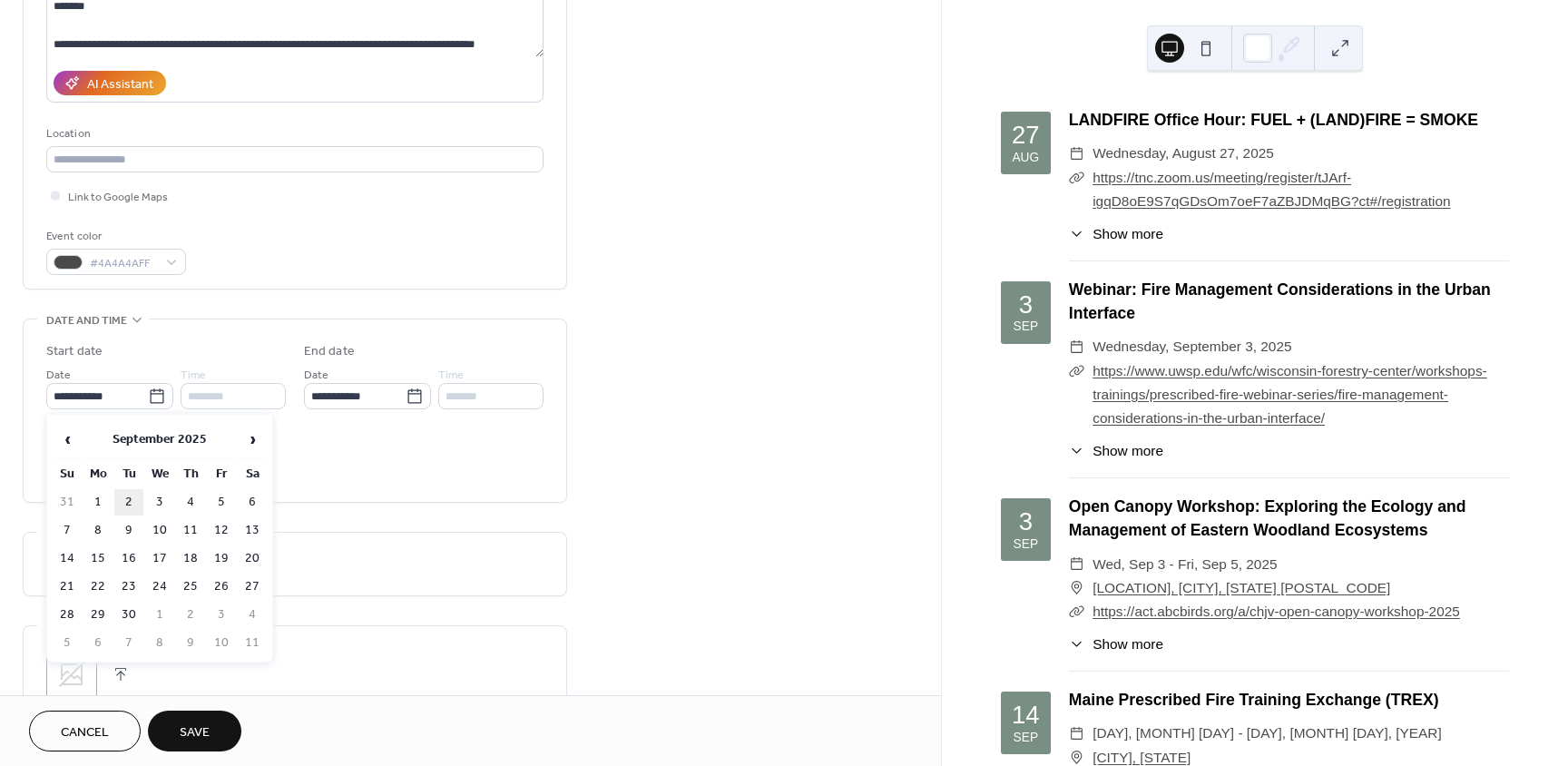 click on "2" at bounding box center (129, 502) 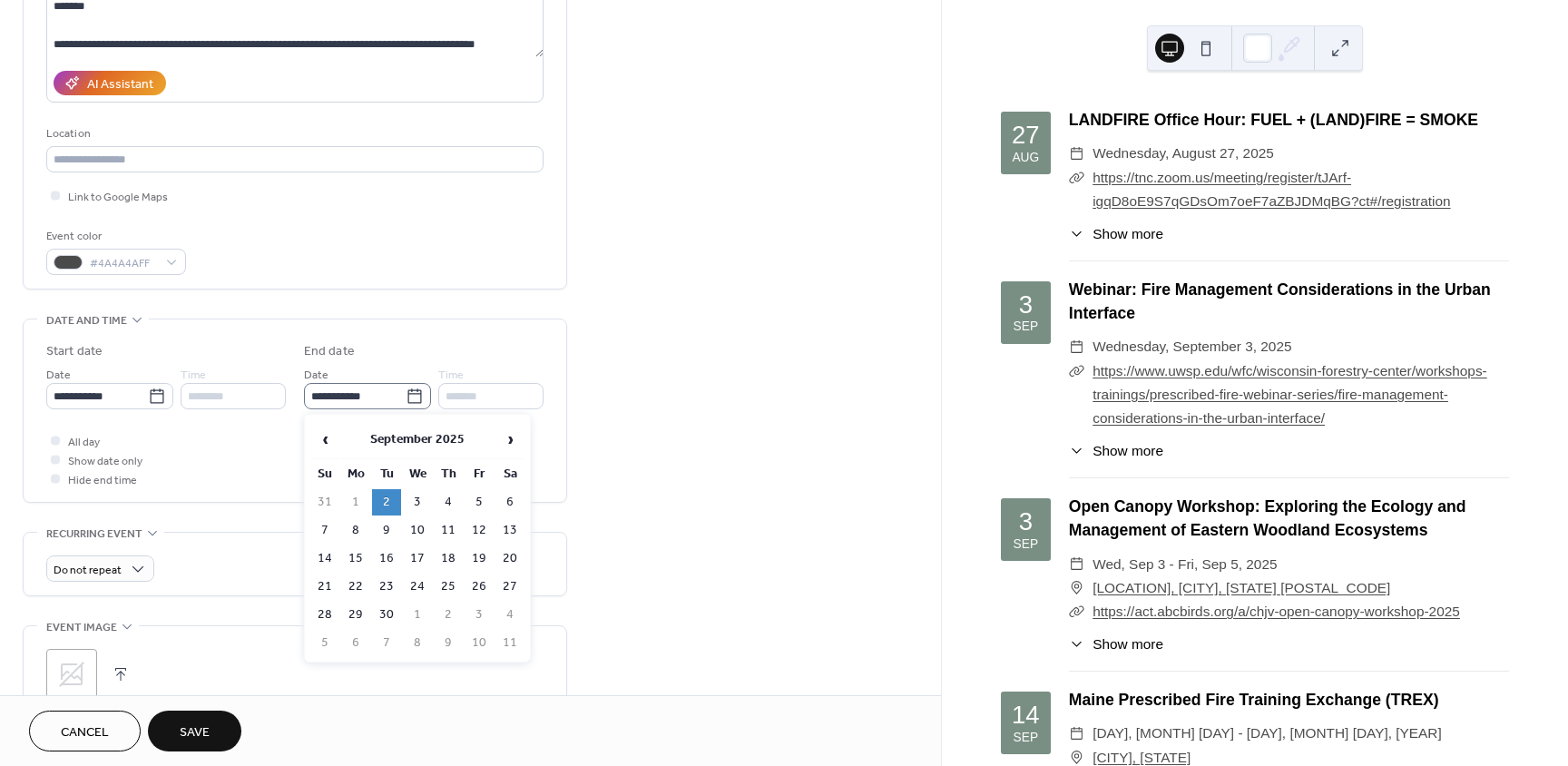 click 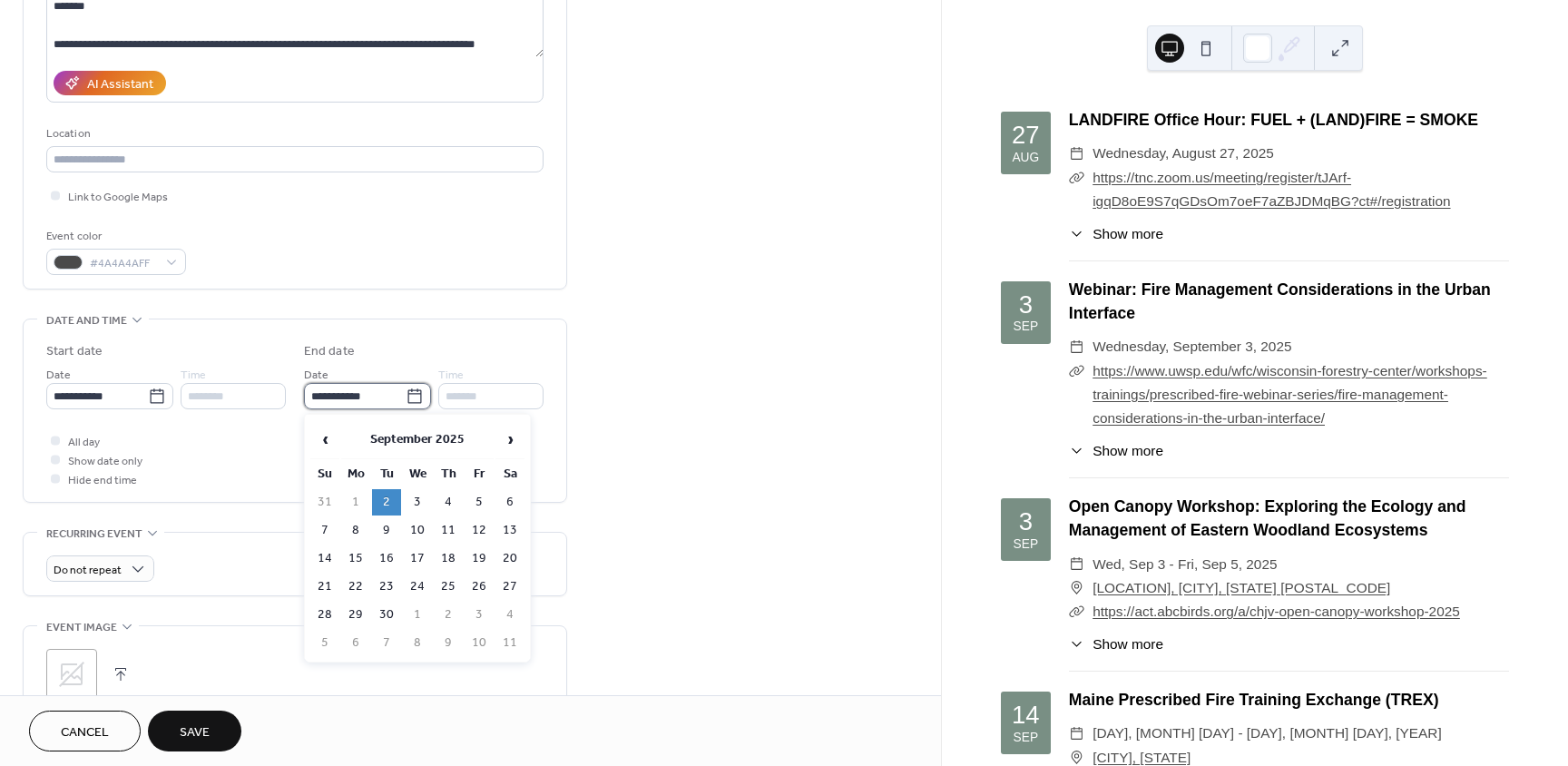 click on "**********" at bounding box center (355, 396) 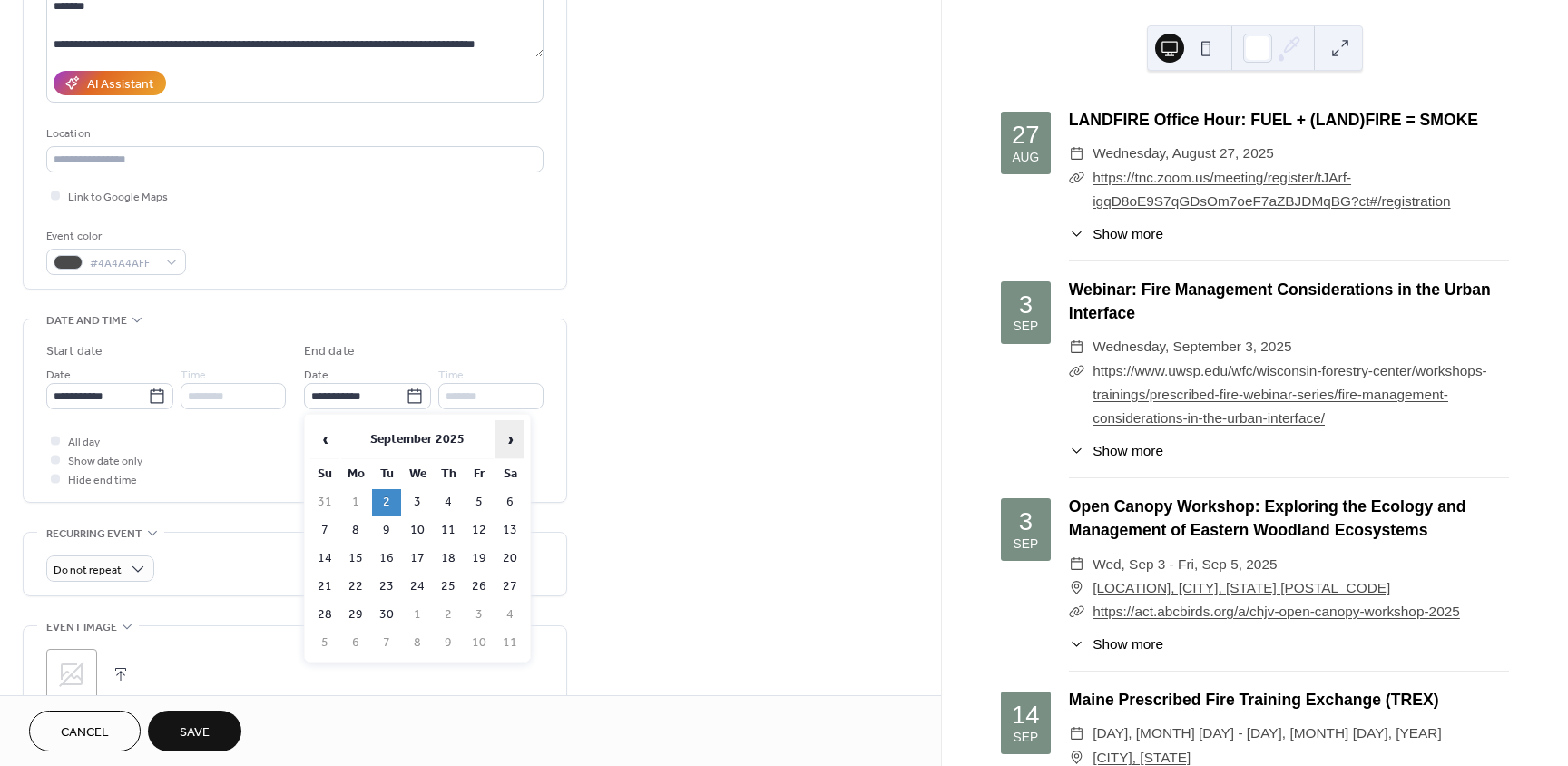 click on "›" at bounding box center (510, 439) 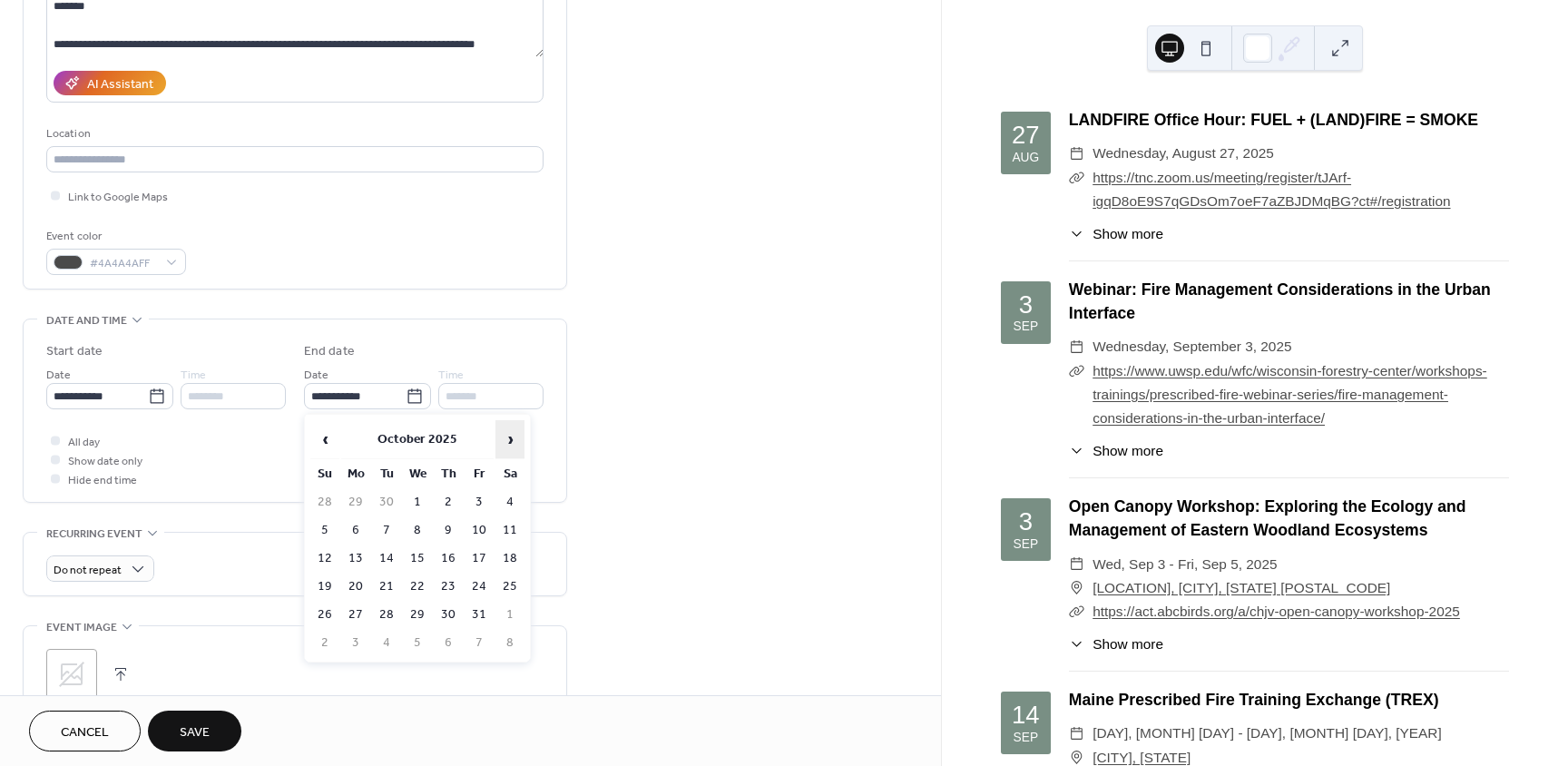 click on "›" at bounding box center (510, 439) 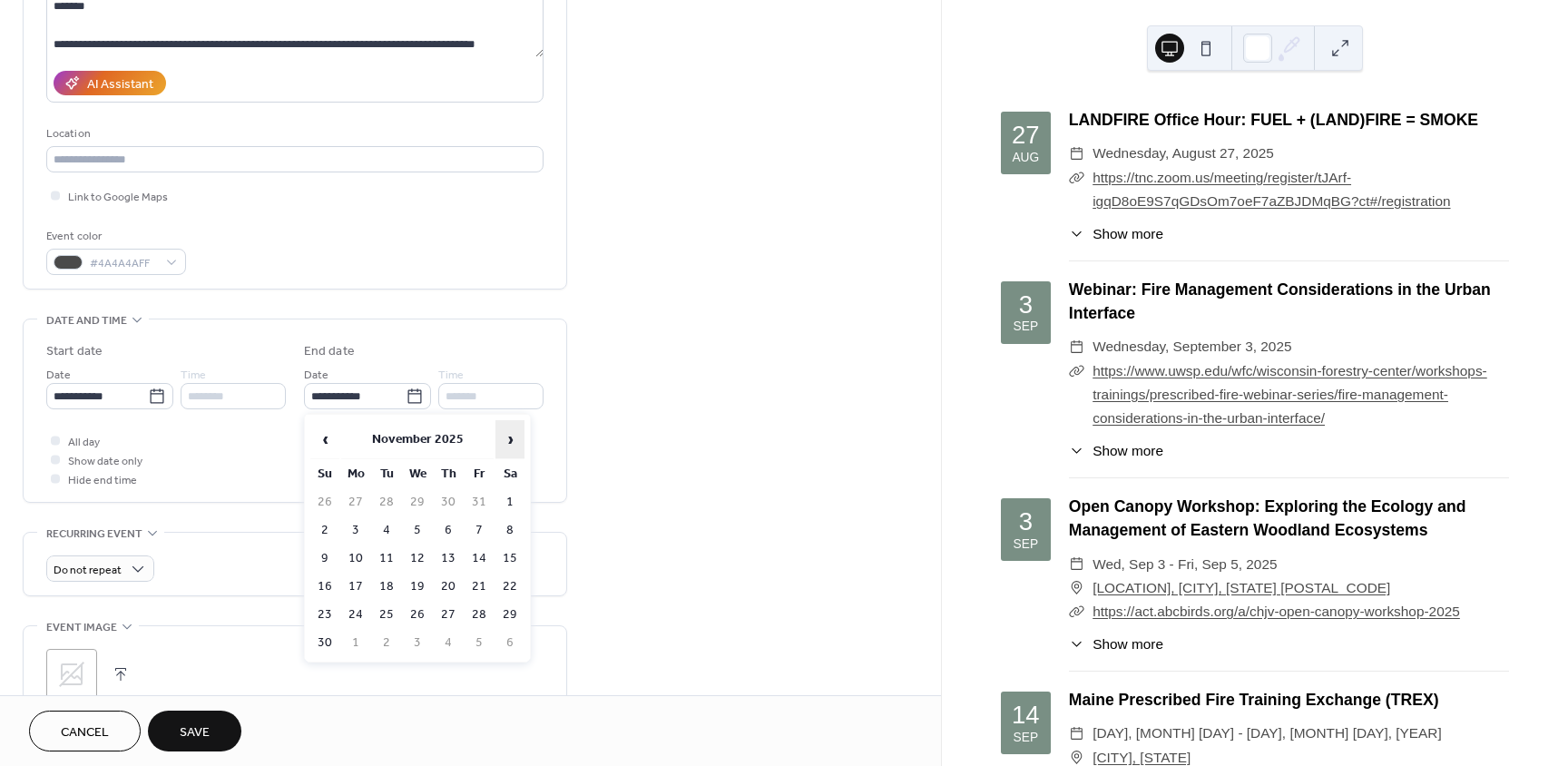 click on "›" at bounding box center [510, 439] 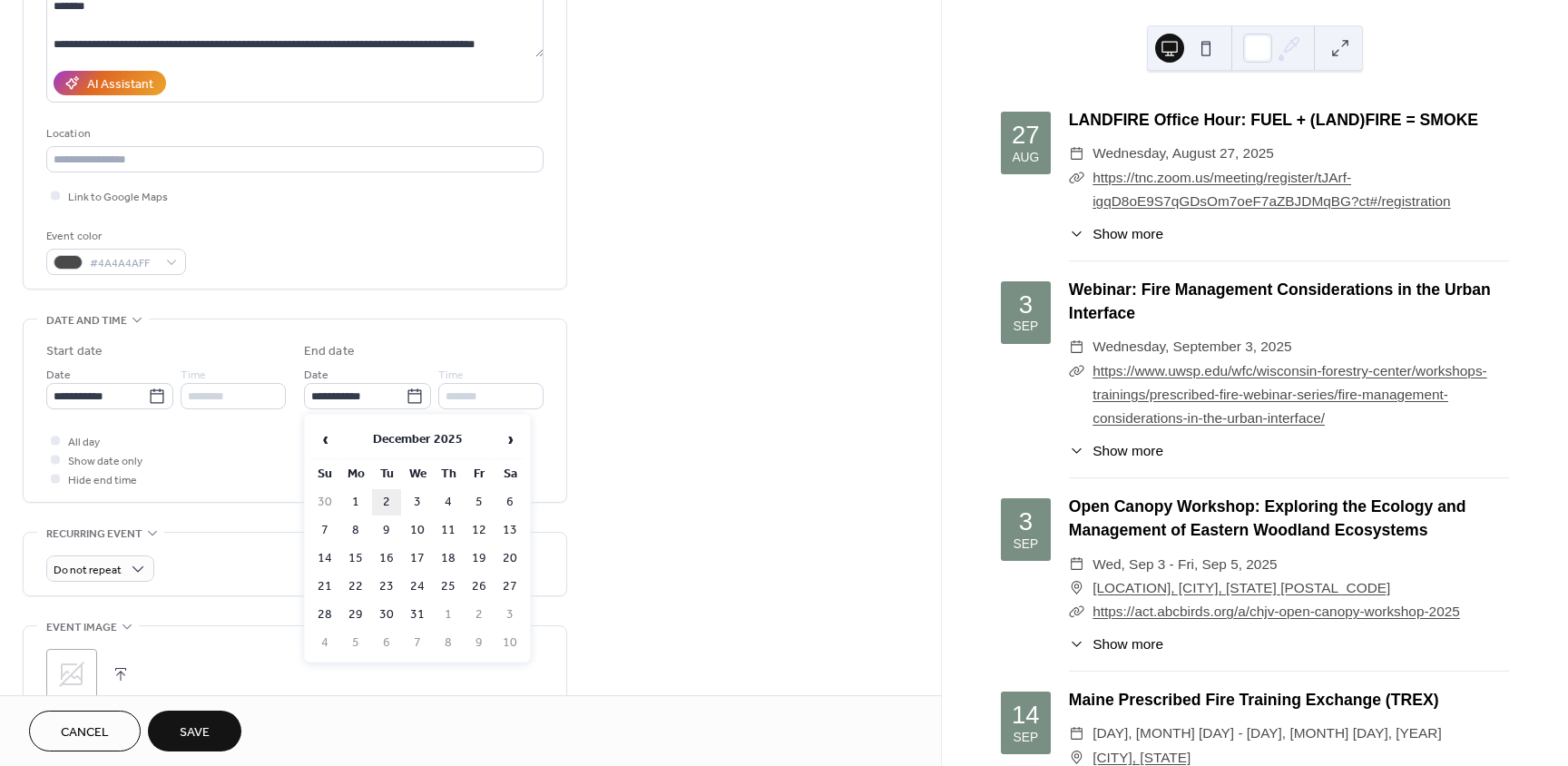 click on "2" at bounding box center (387, 502) 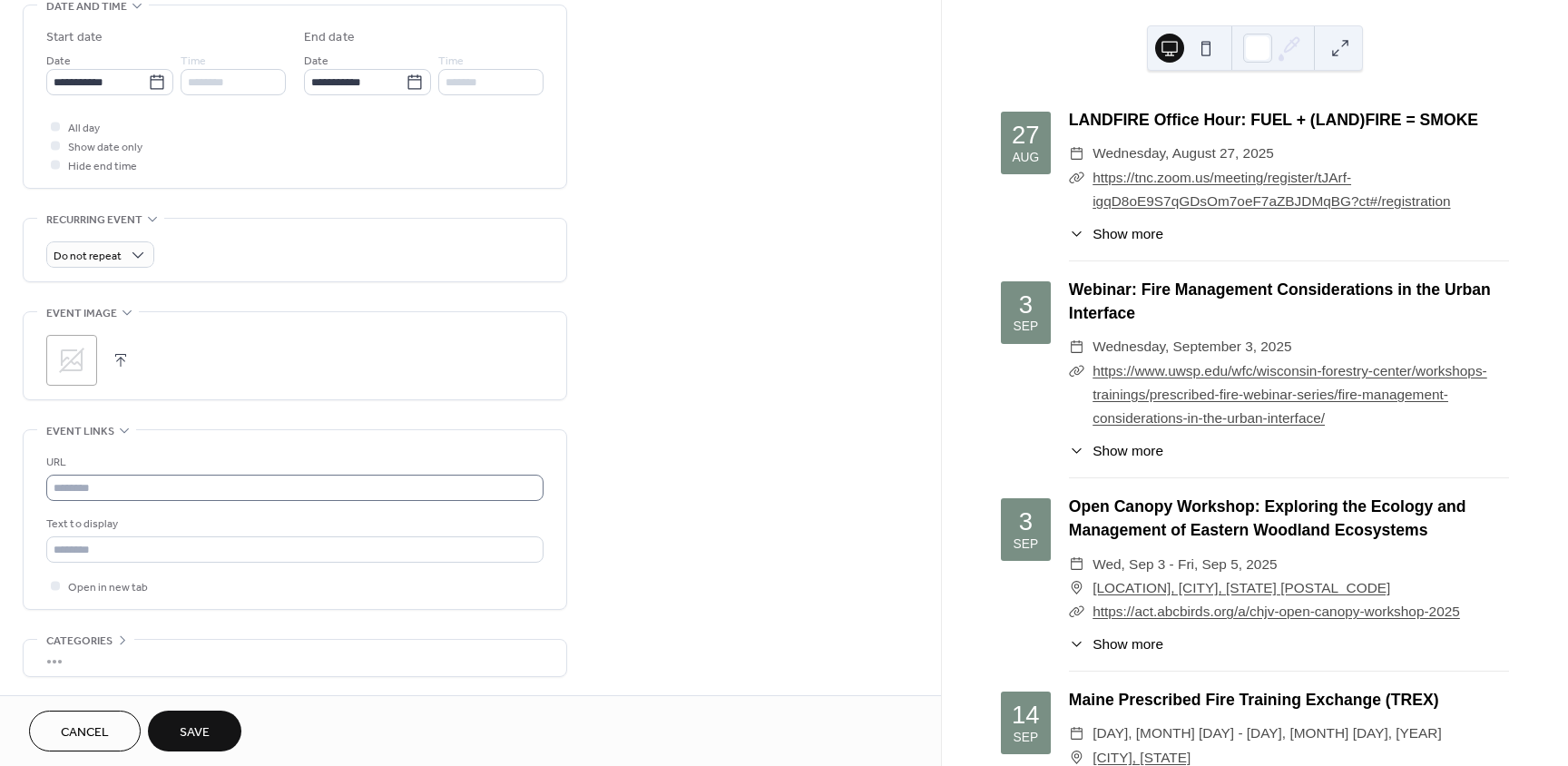 scroll, scrollTop: 635, scrollLeft: 0, axis: vertical 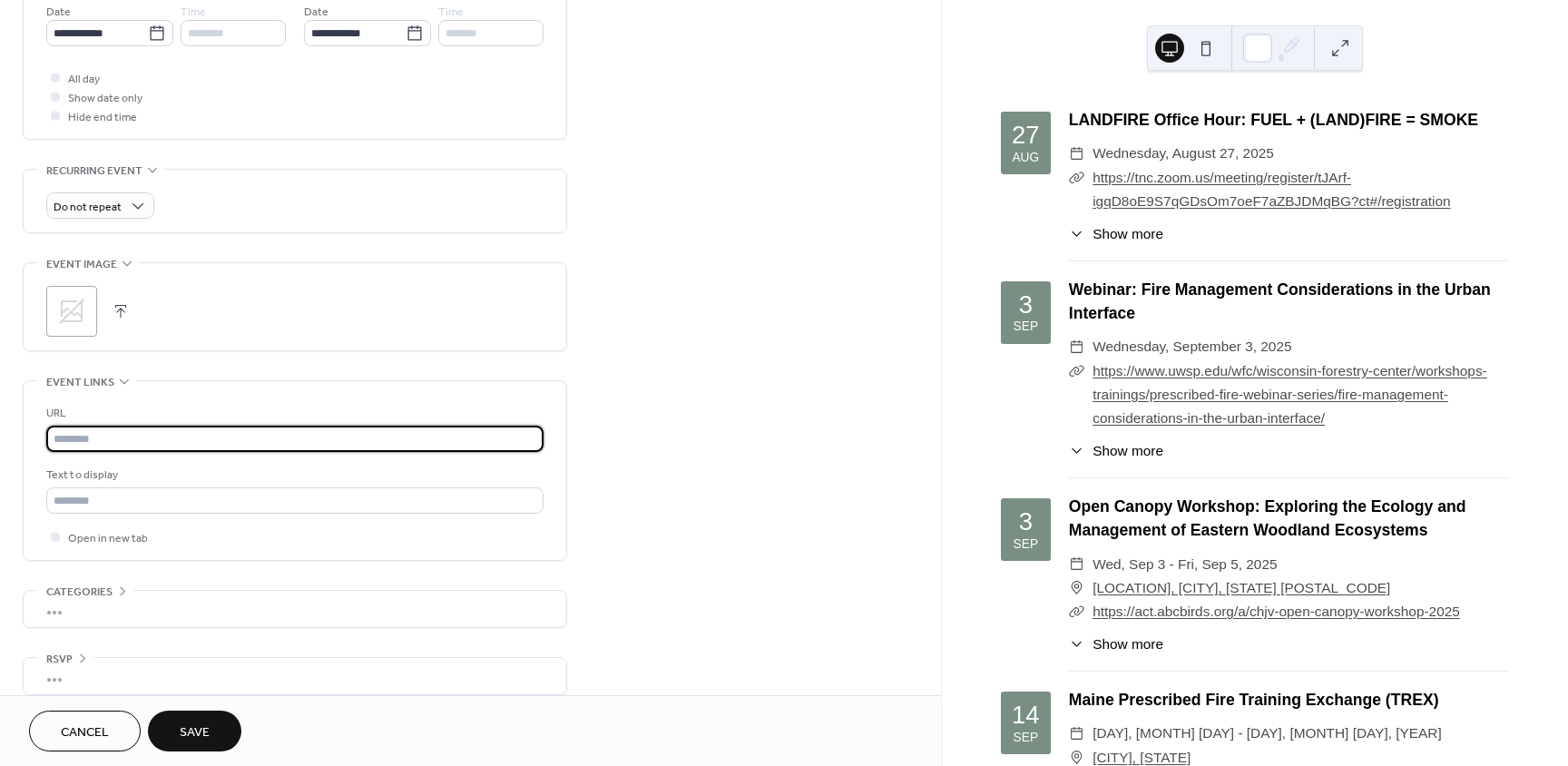 click at bounding box center [295, 438] 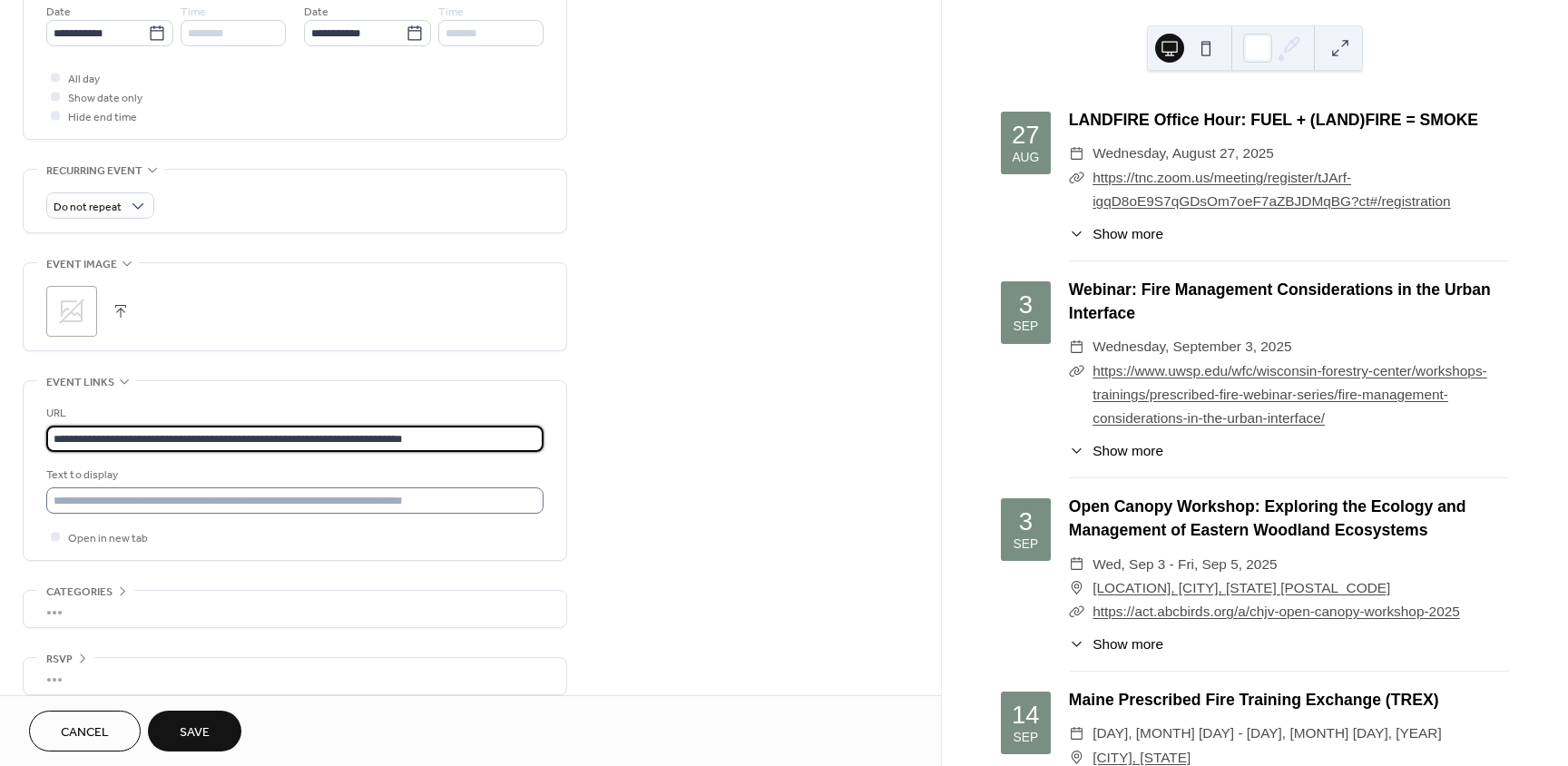 type on "**********" 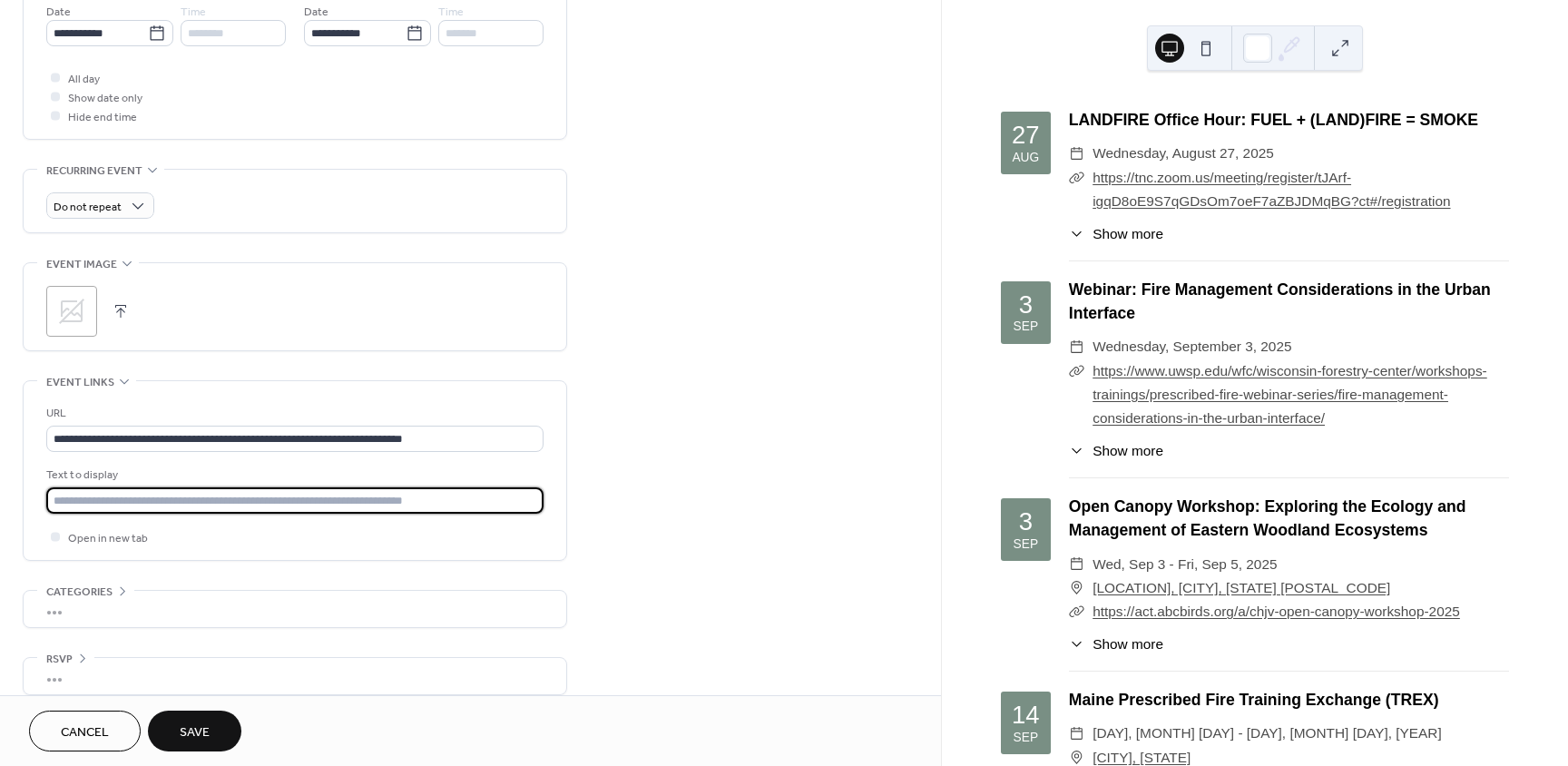 click at bounding box center [295, 500] 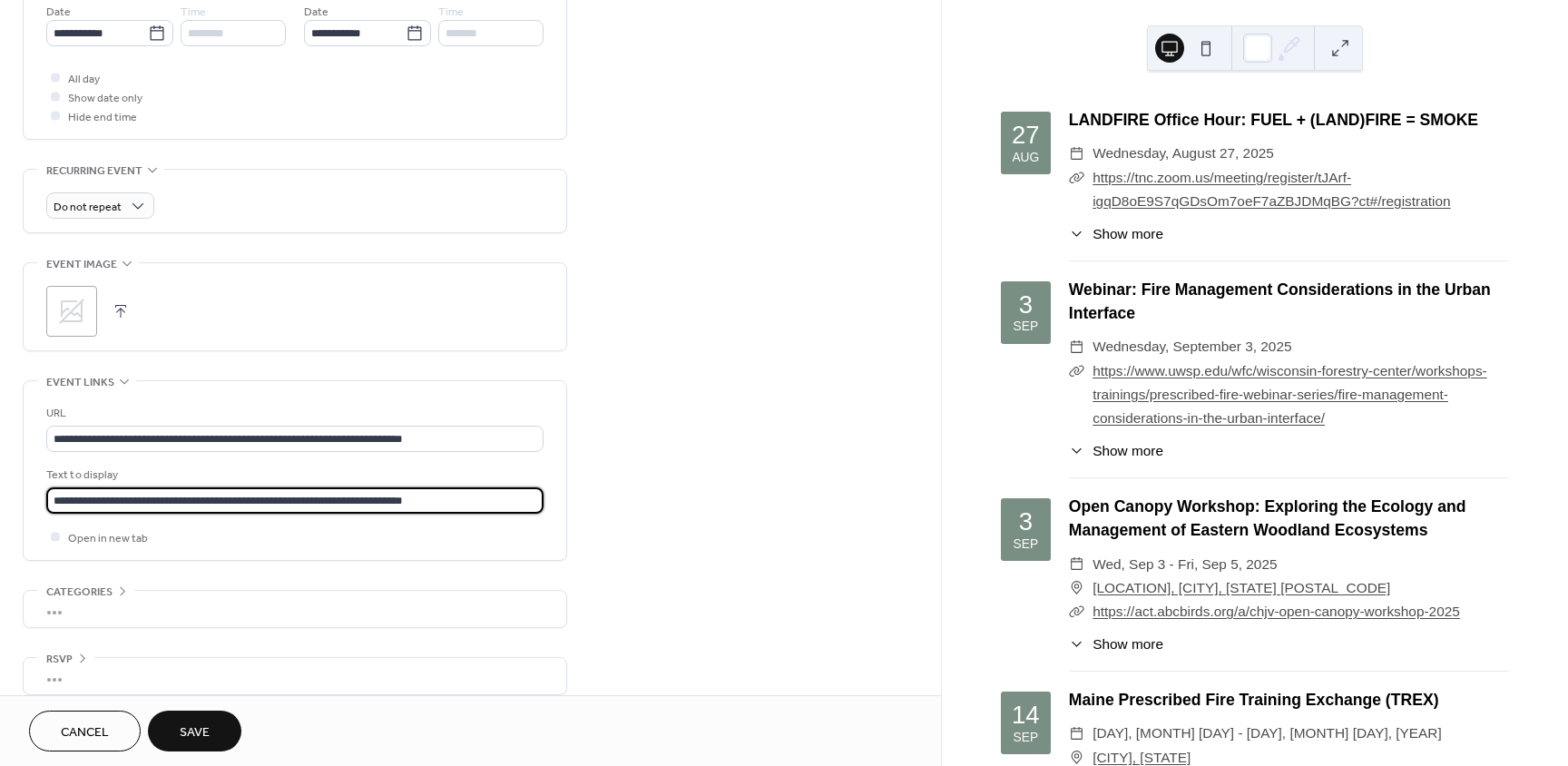 type on "**********" 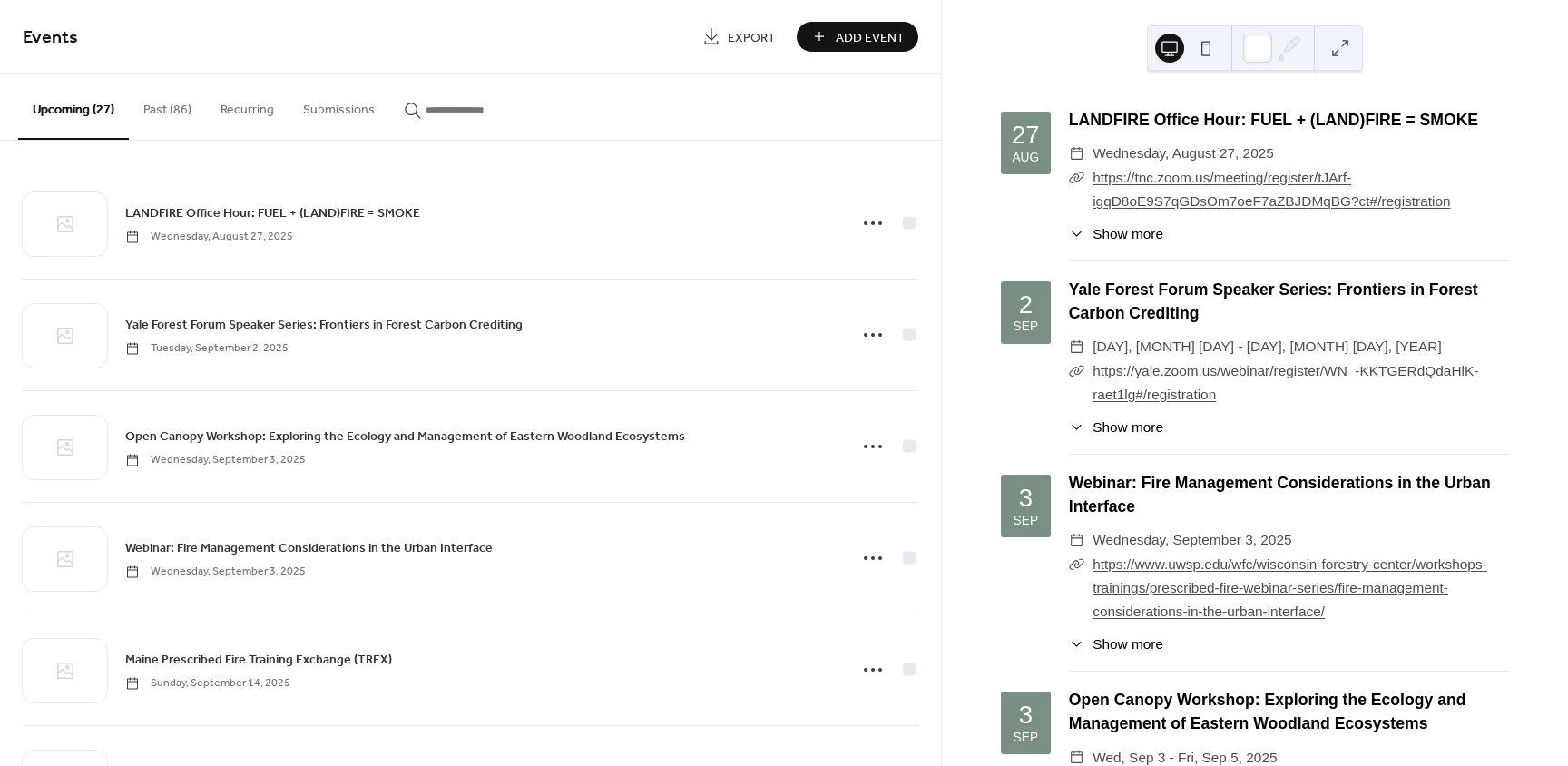 click on "Add Event" at bounding box center (870, 37) 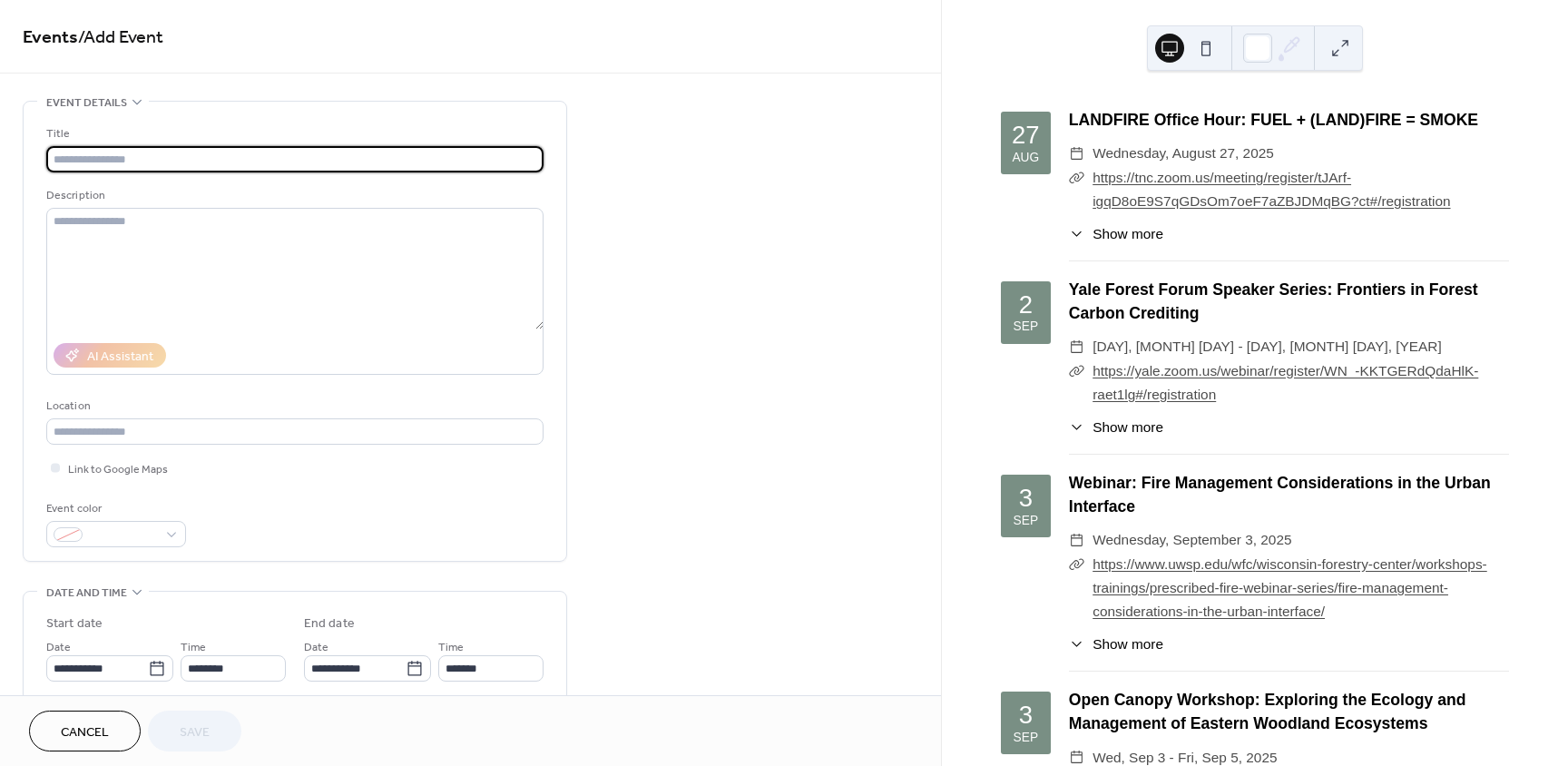click at bounding box center [295, 159] 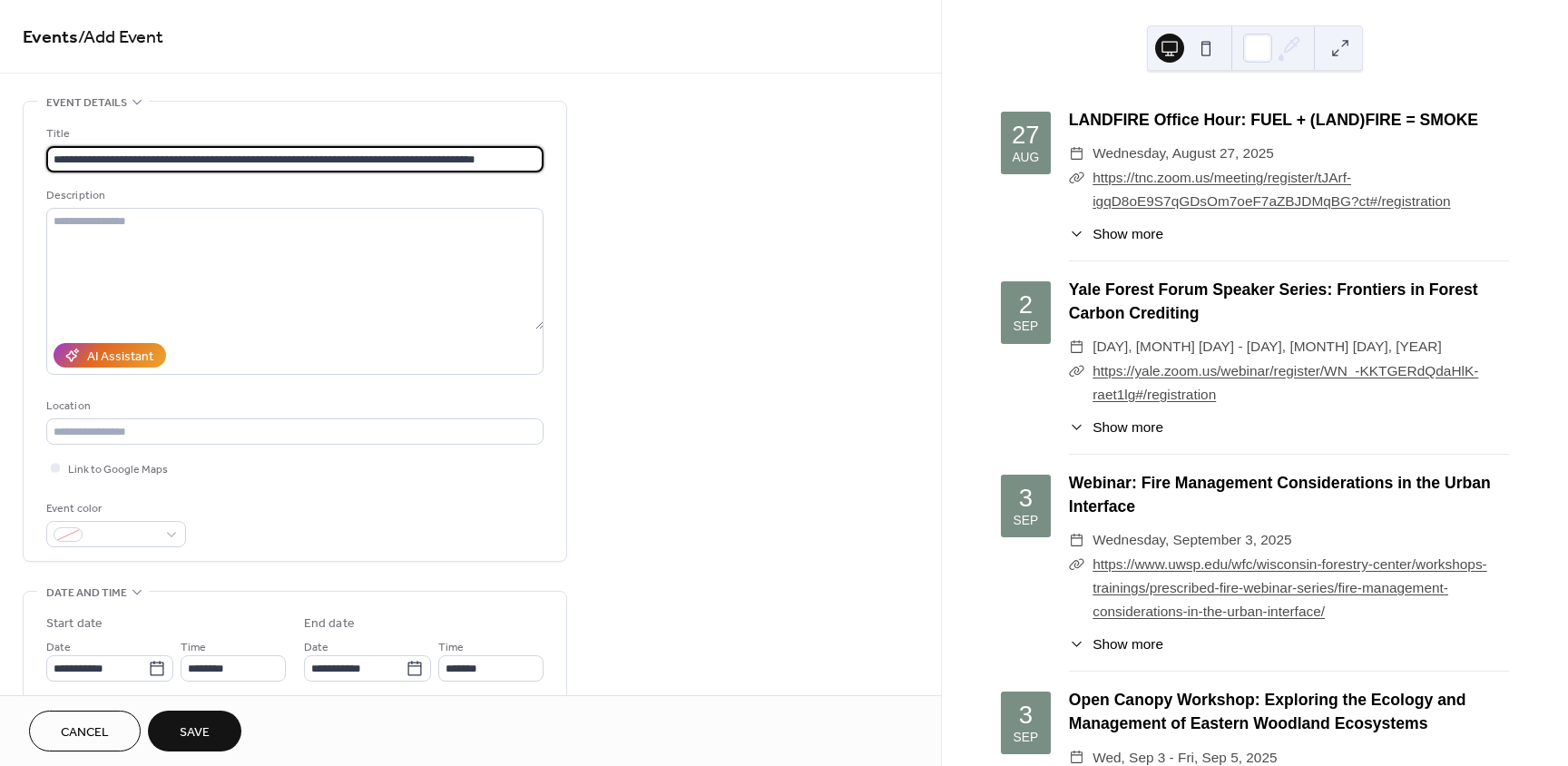 click on "**********" at bounding box center [295, 159] 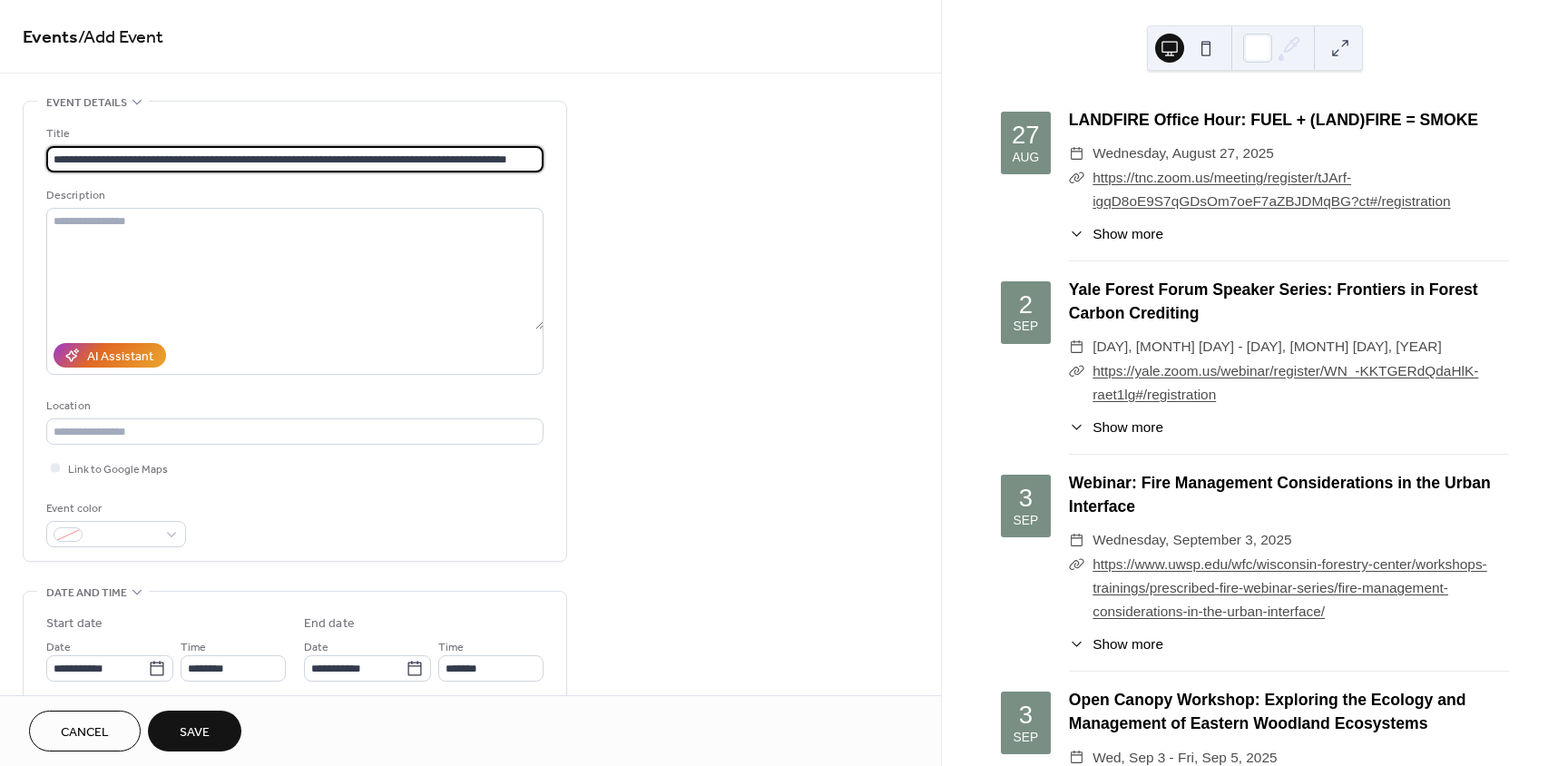 type on "**********" 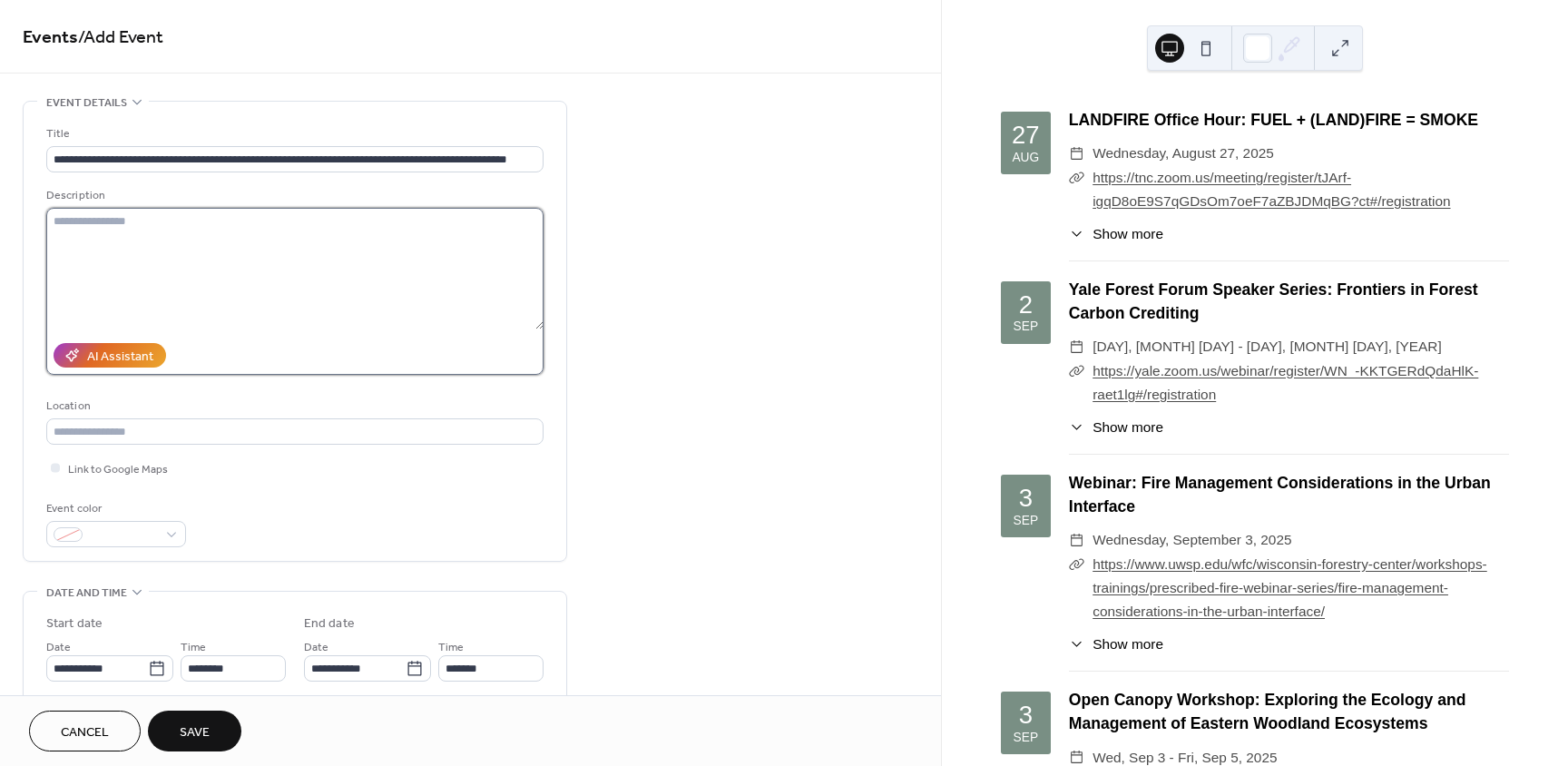 click at bounding box center [295, 269] 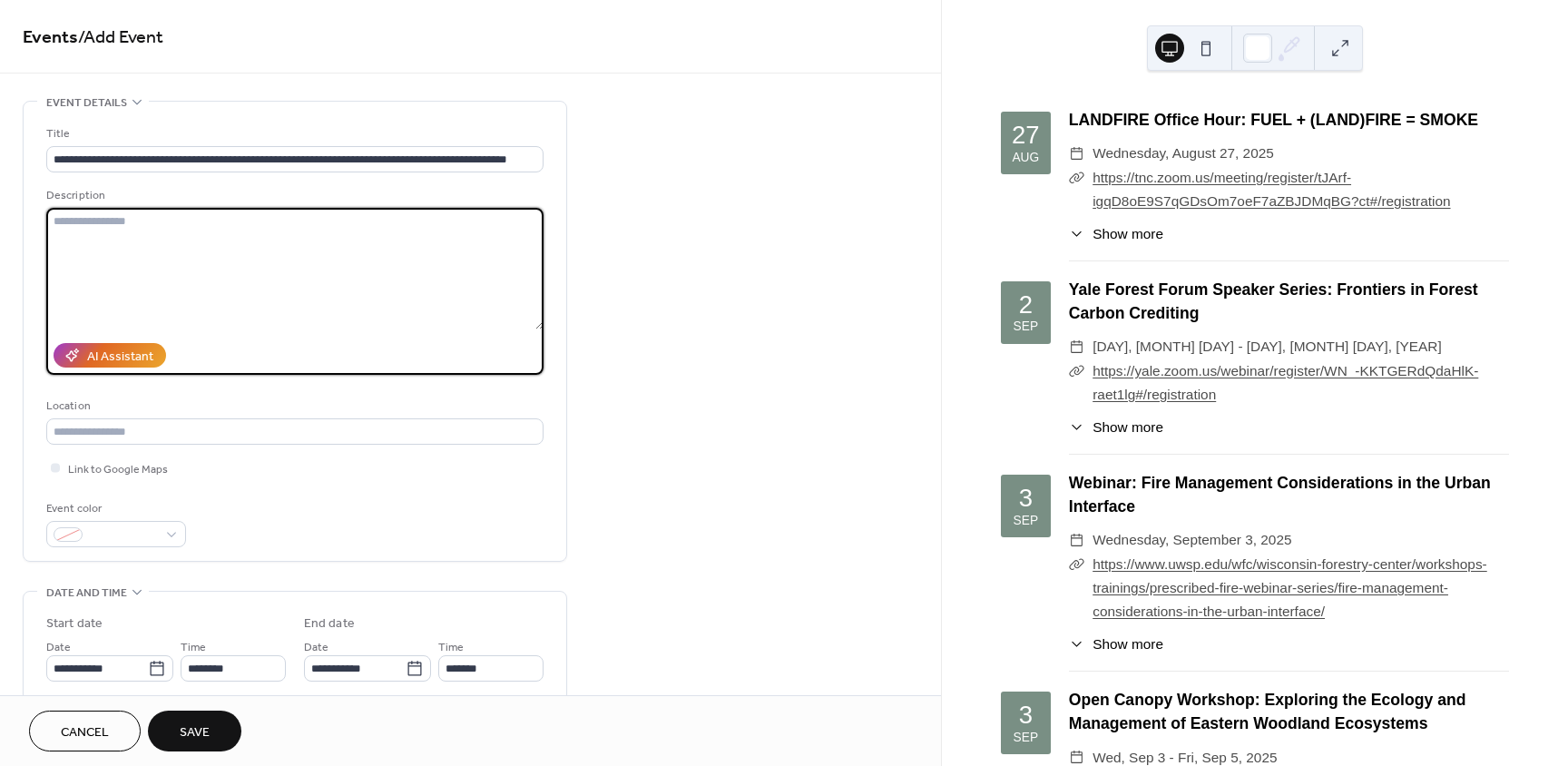 paste on "**********" 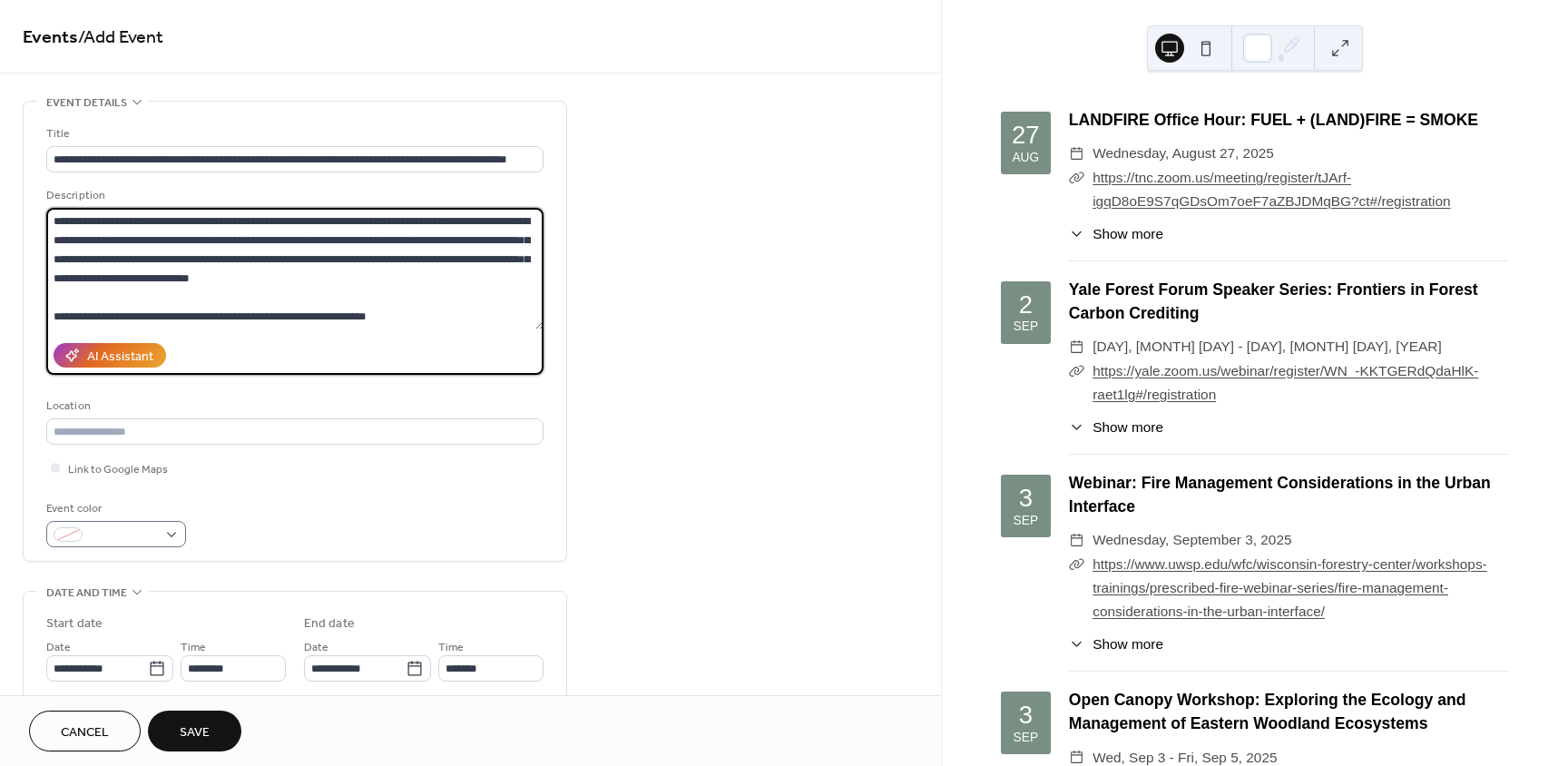 type on "**********" 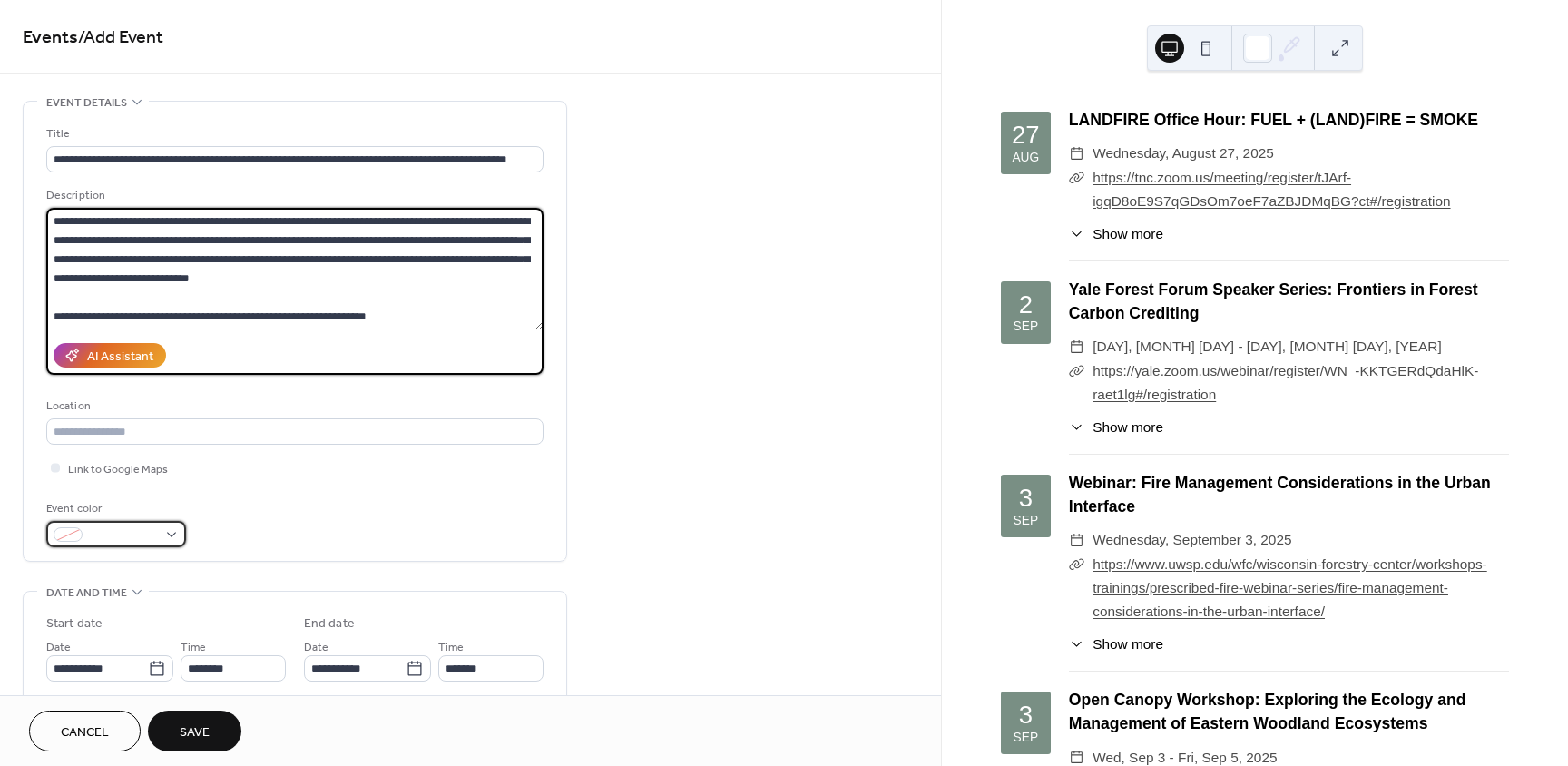 click at bounding box center [116, 534] 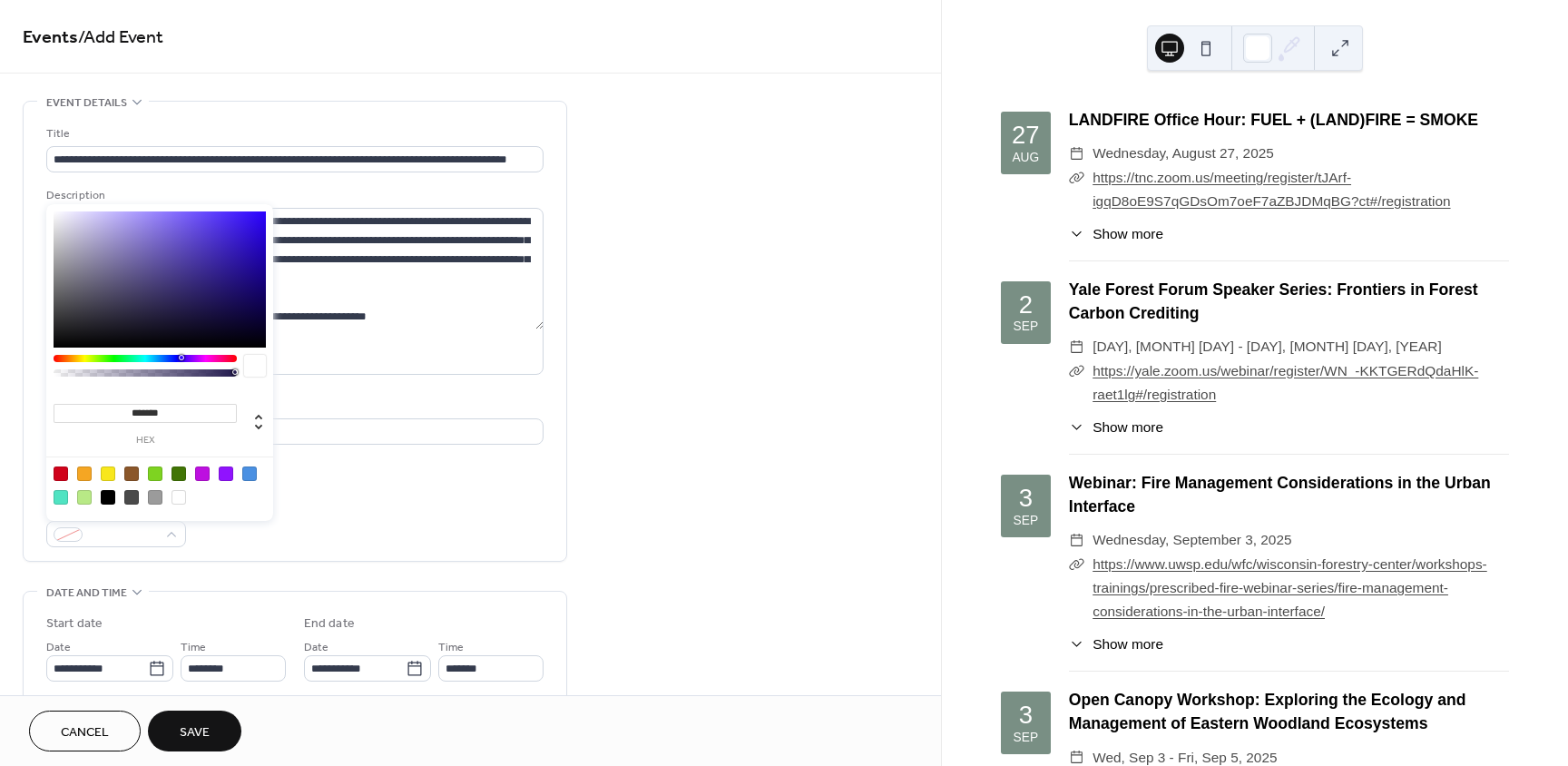 click at bounding box center (132, 497) 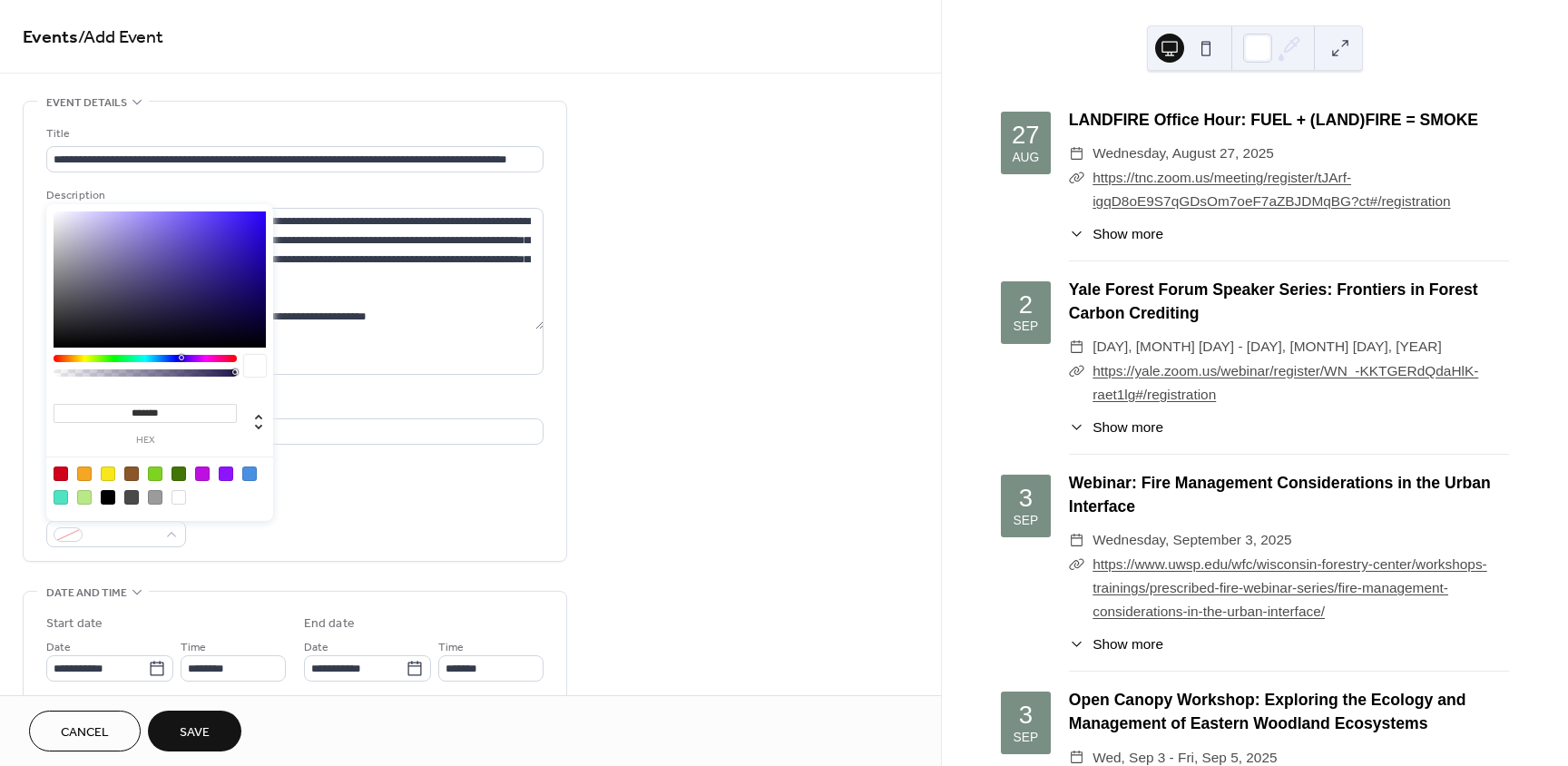 type on "*******" 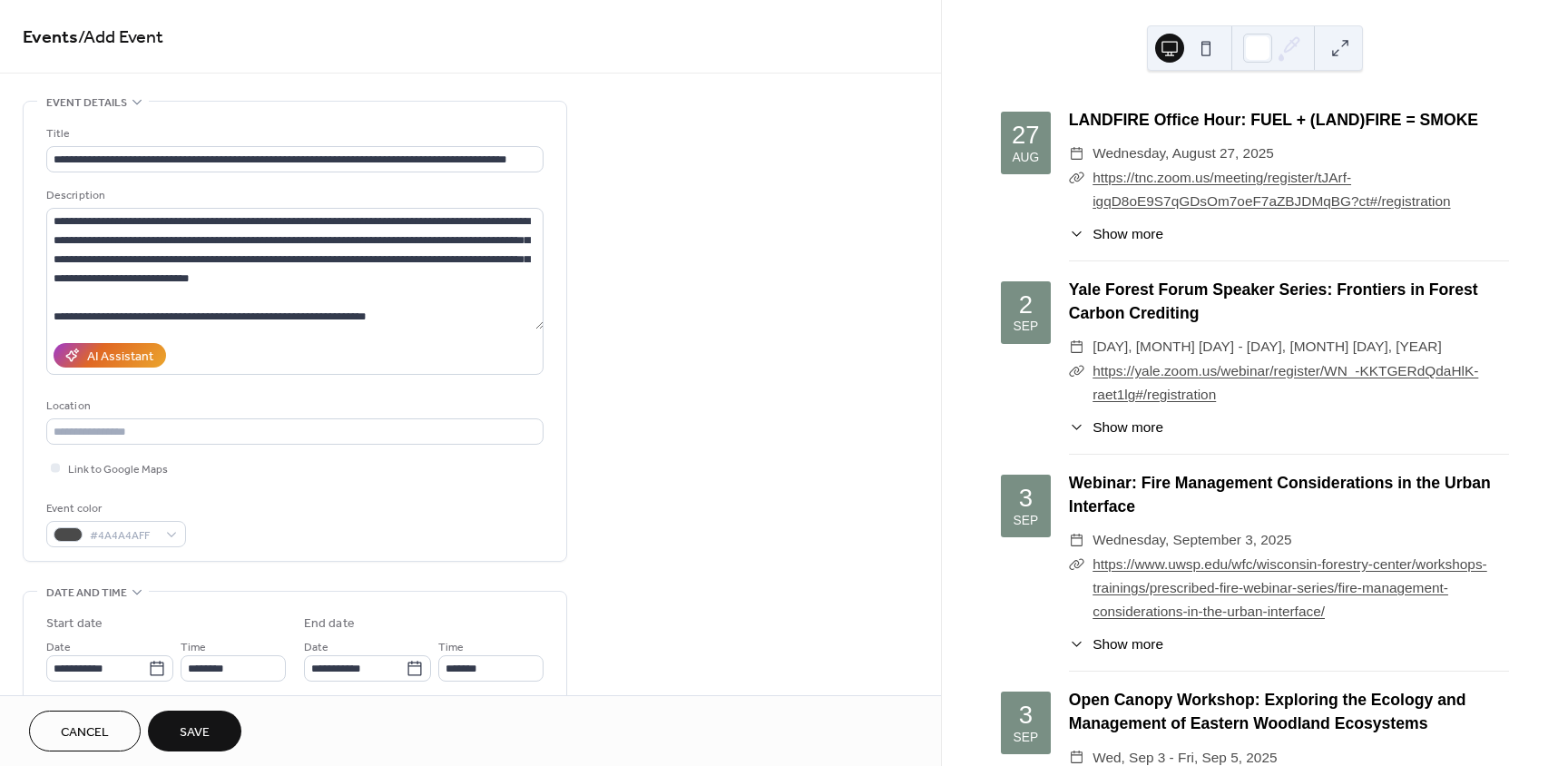 click on "Event color #4A4A4AFF" at bounding box center (295, 523) 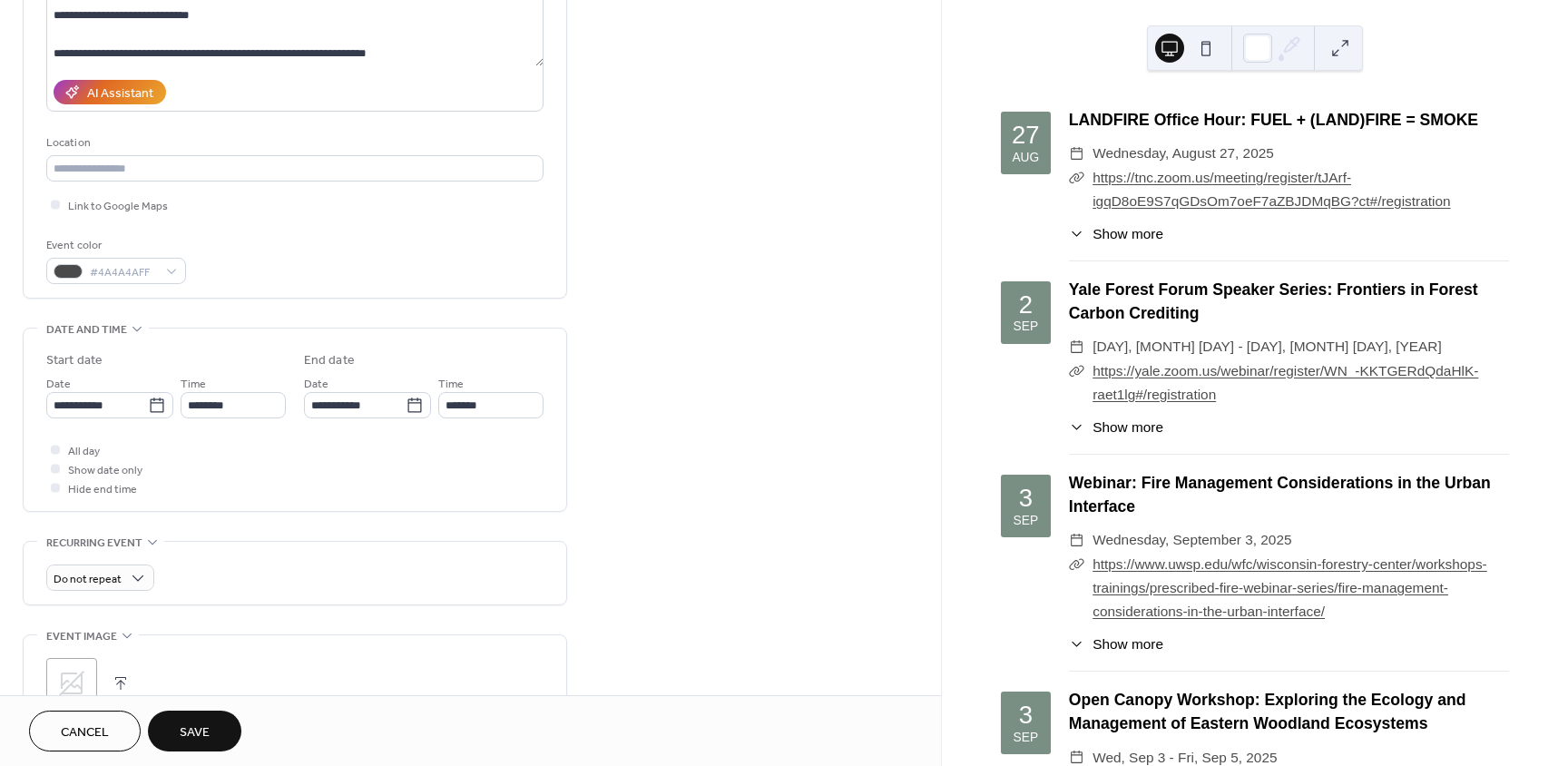 scroll, scrollTop: 272, scrollLeft: 0, axis: vertical 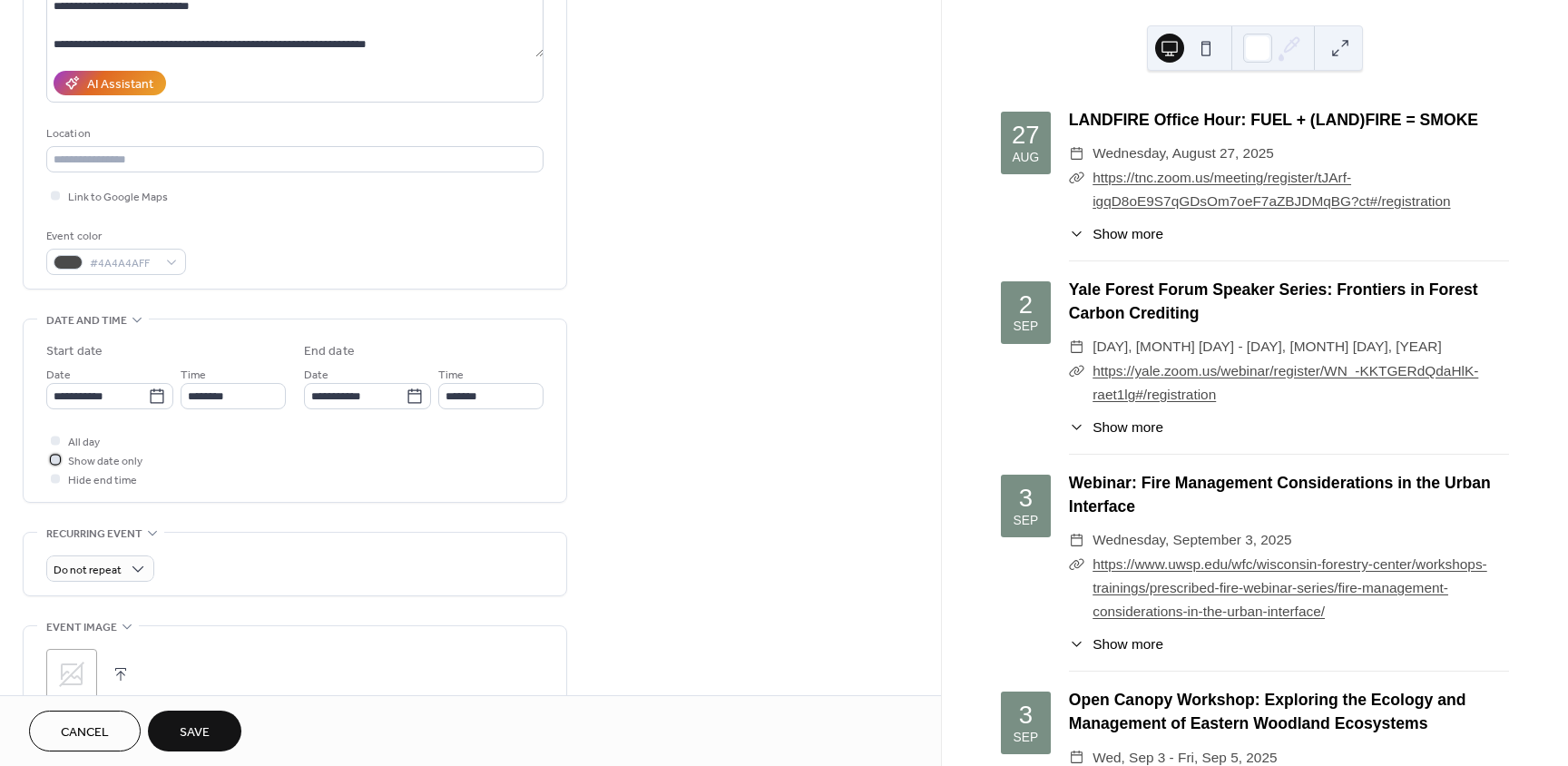 click at bounding box center (55, 459) 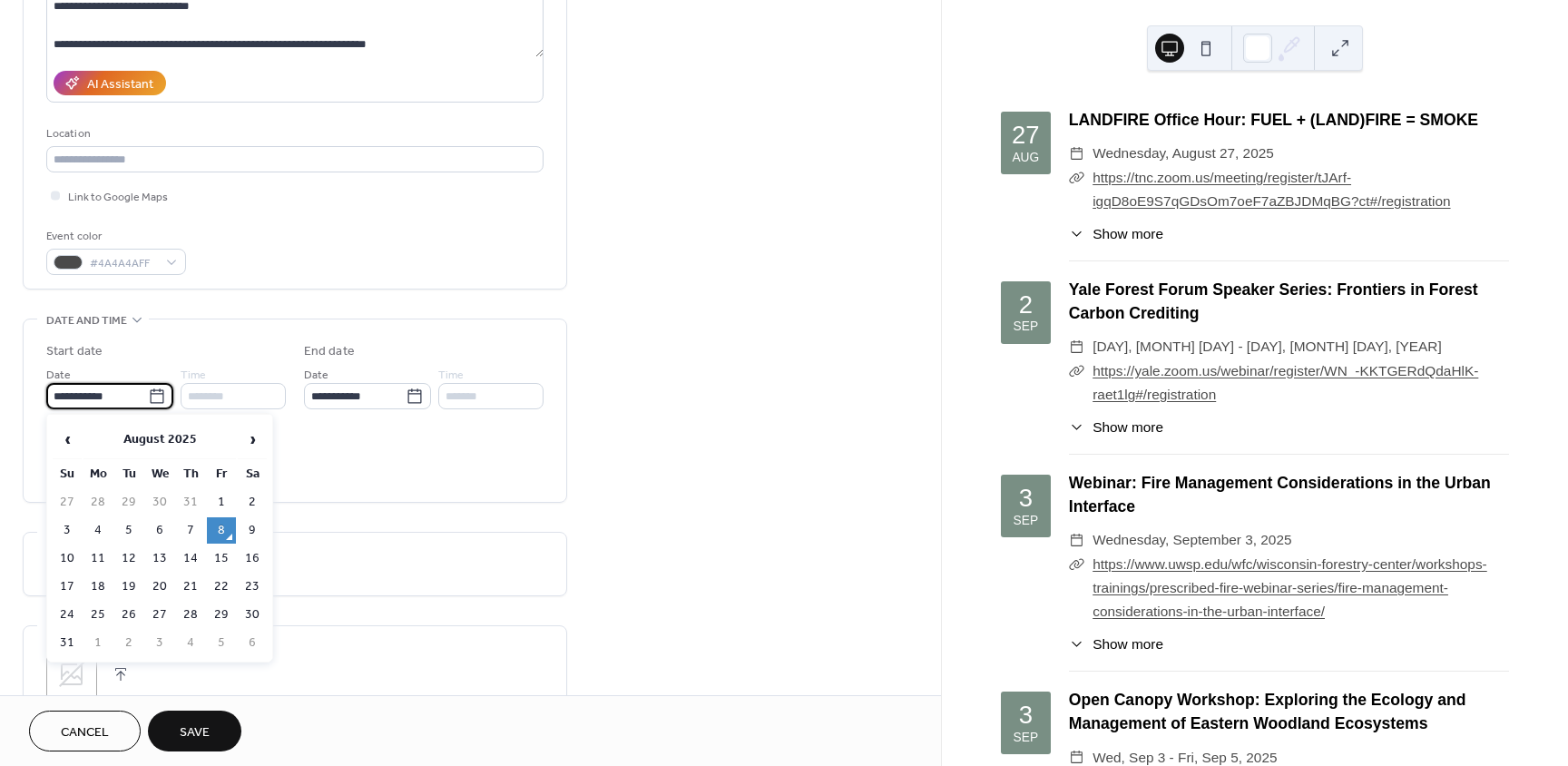 click on "**********" at bounding box center [97, 396] 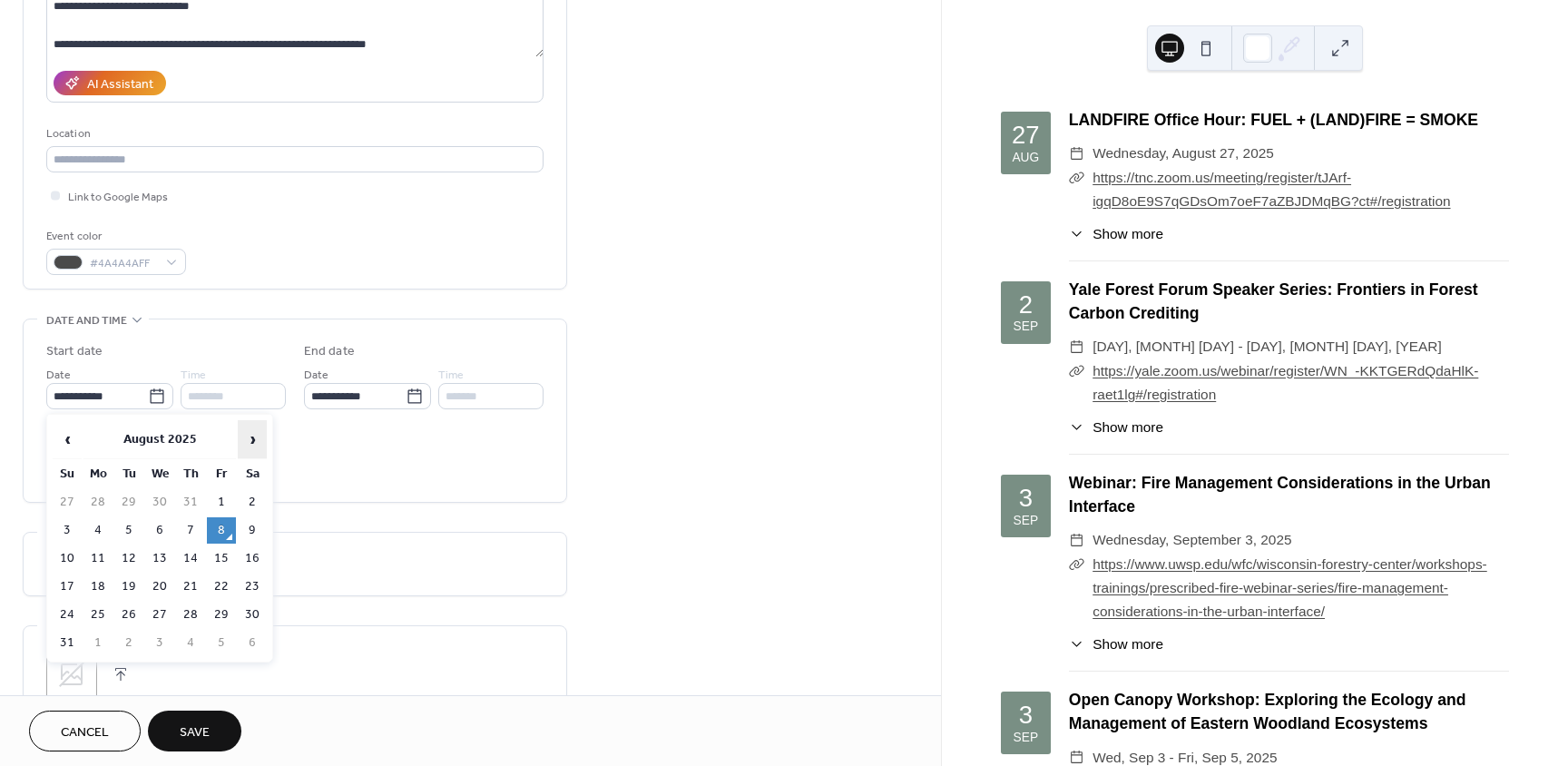 click on "›" at bounding box center [252, 439] 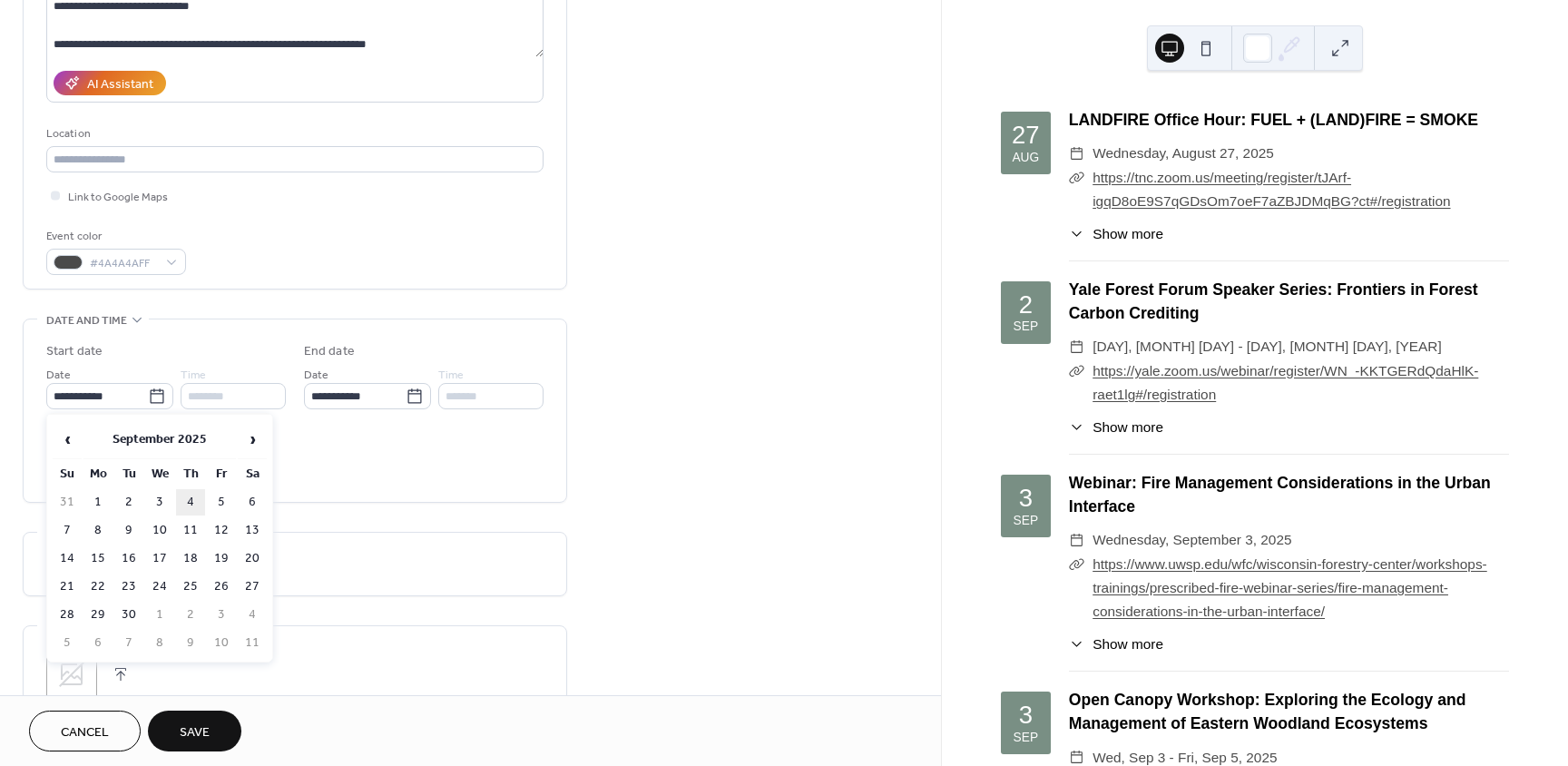 click on "4" at bounding box center (191, 502) 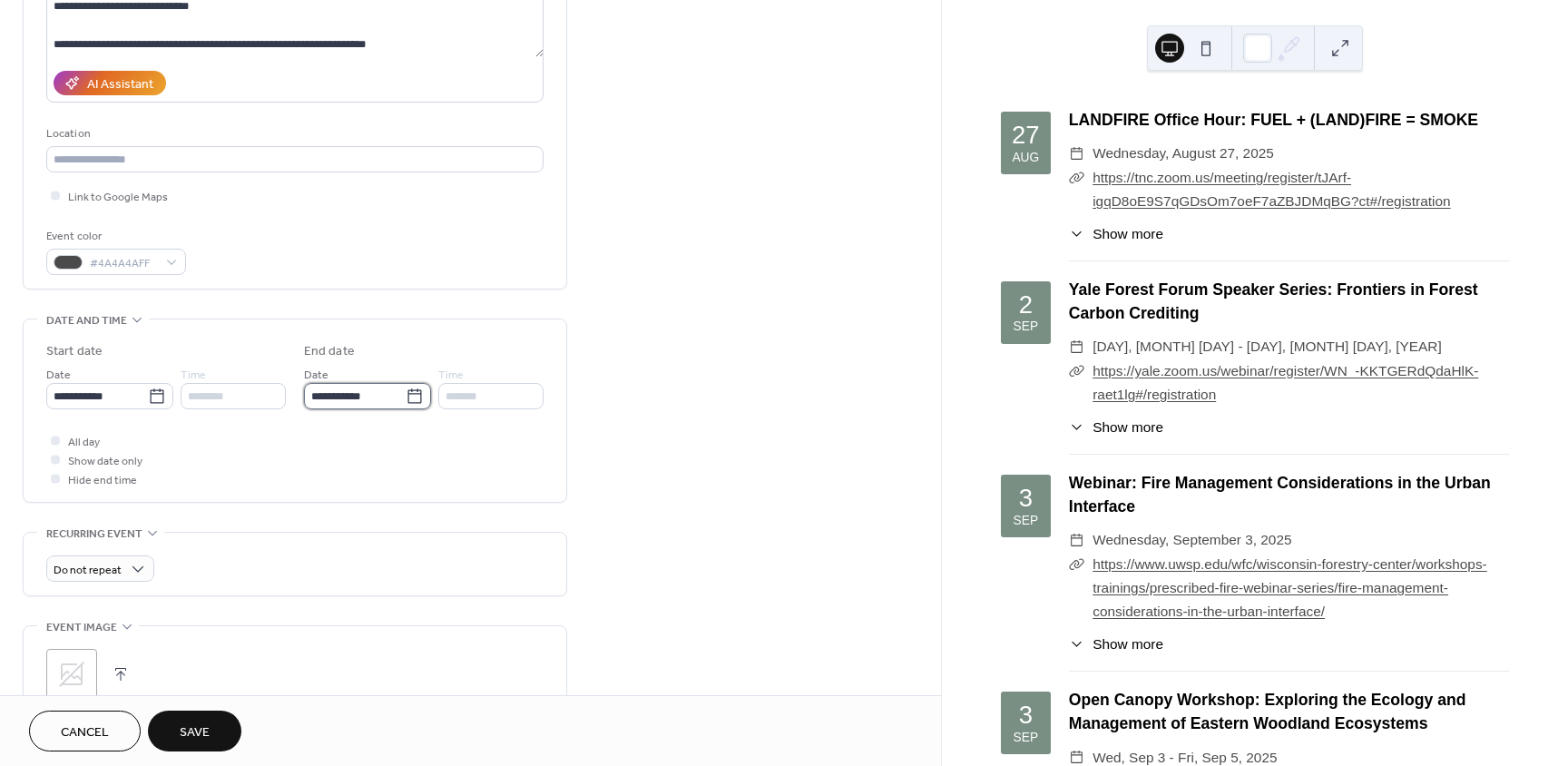 click on "**********" at bounding box center [355, 396] 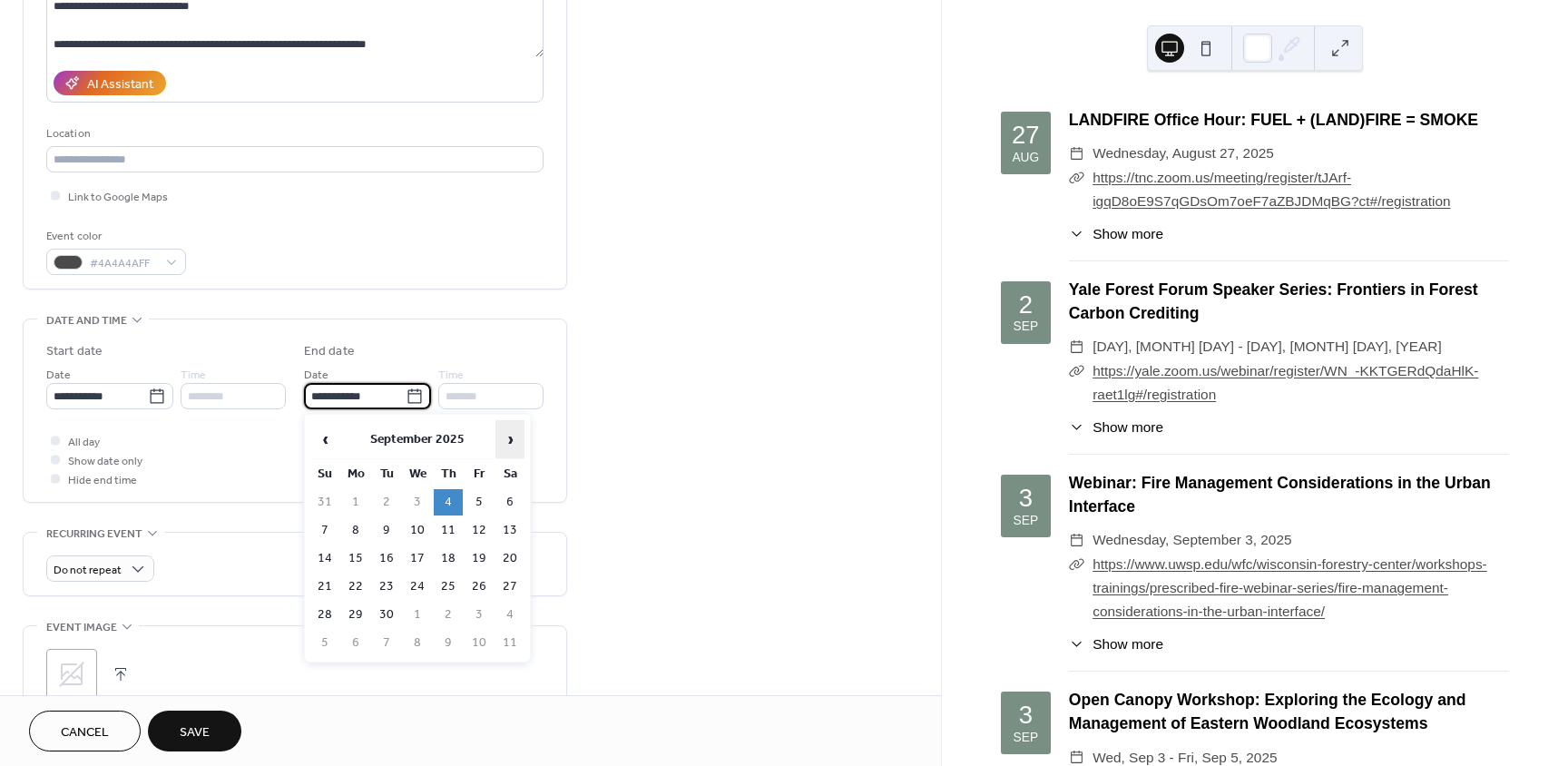 click on "›" at bounding box center [510, 439] 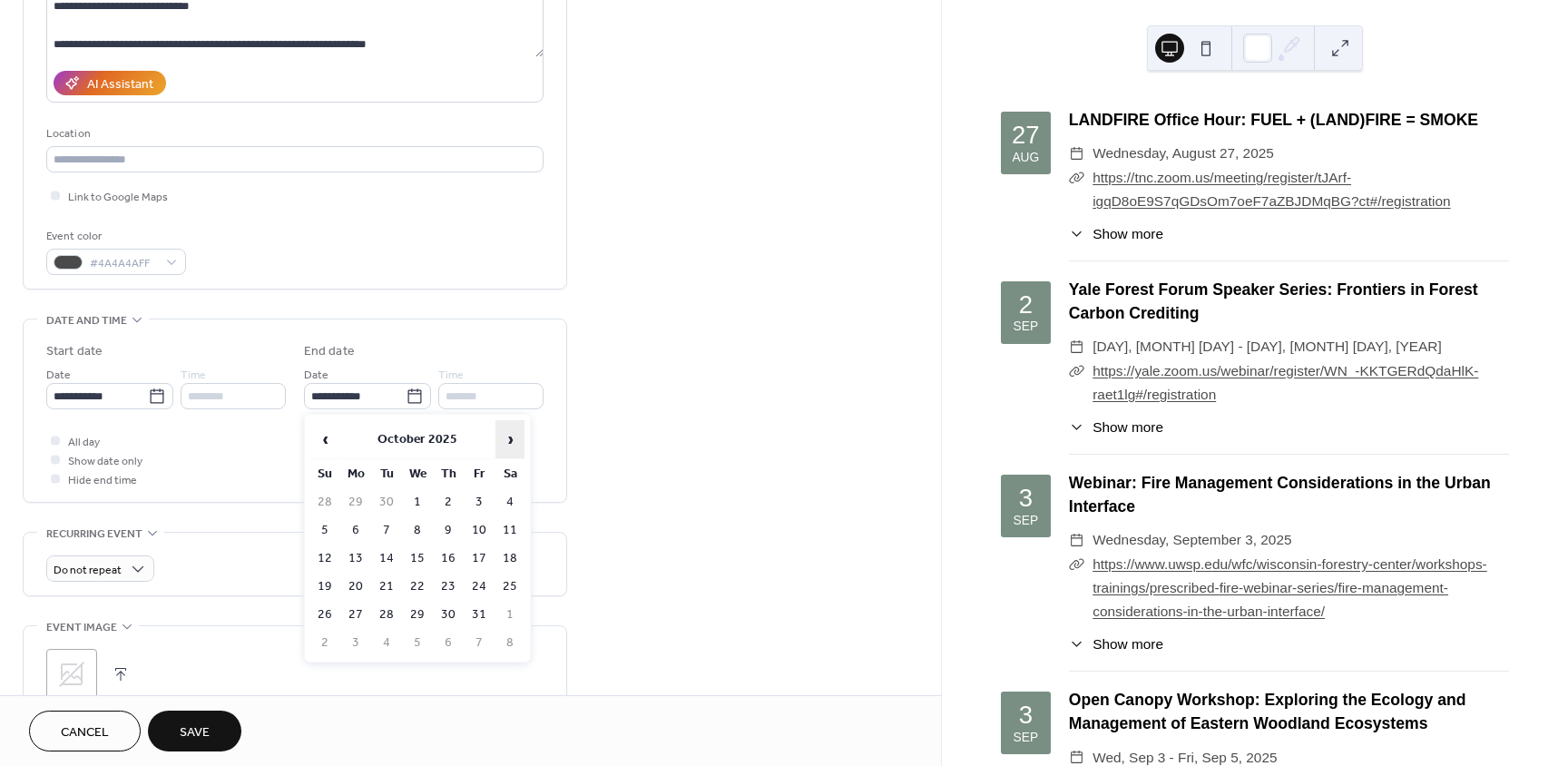 click on "›" at bounding box center [510, 439] 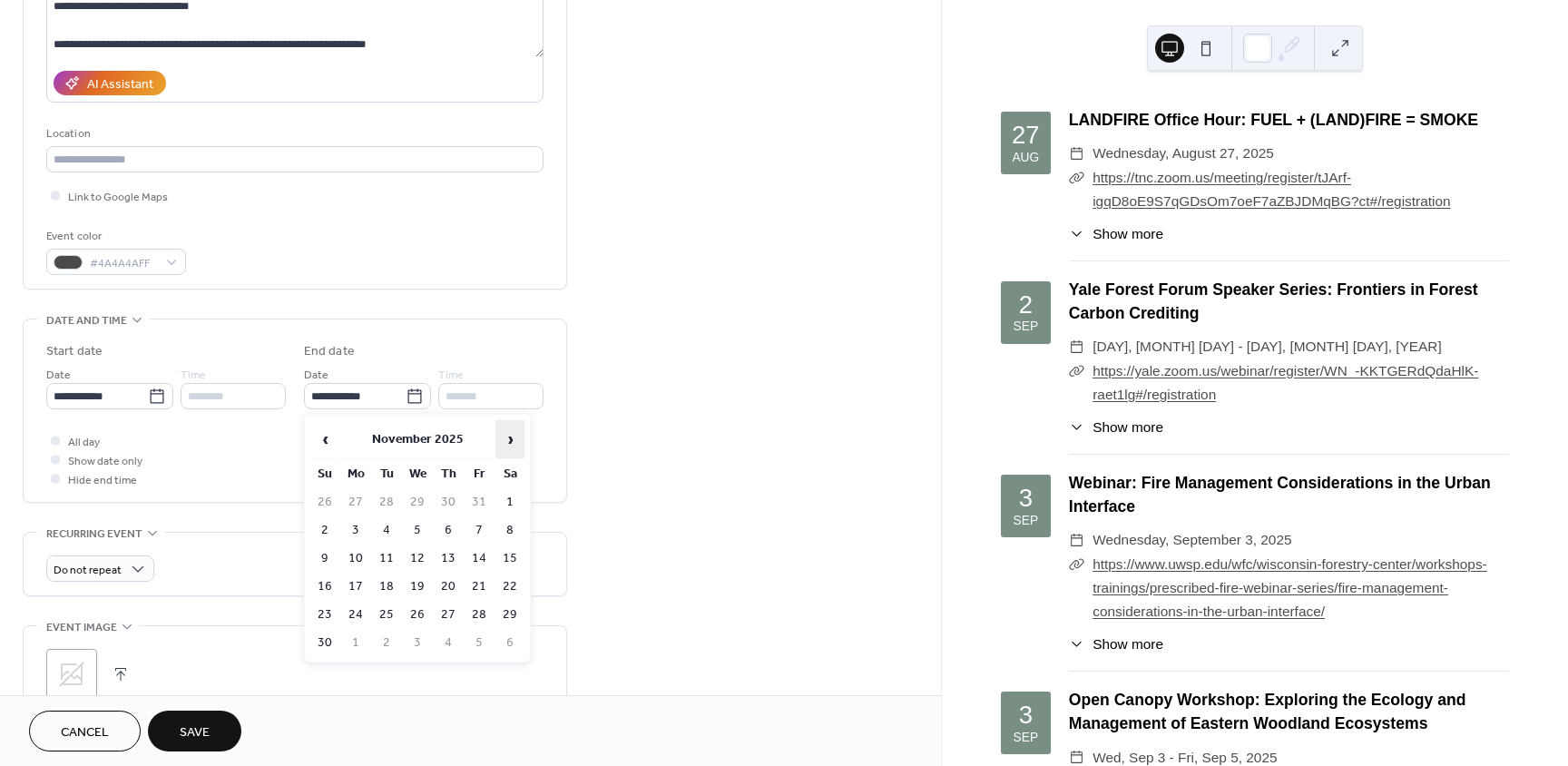 click on "›" at bounding box center (510, 439) 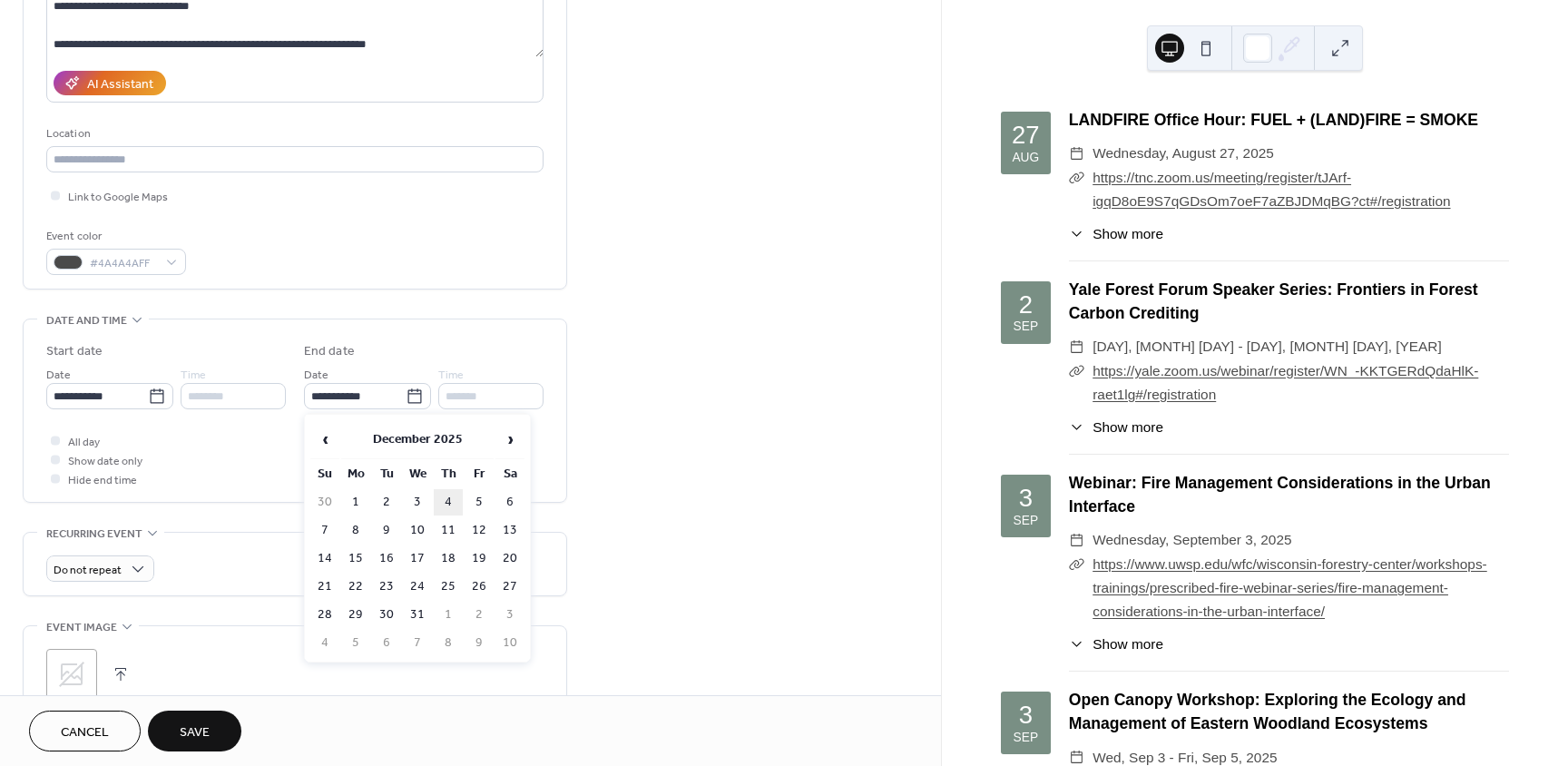 click on "4" at bounding box center [448, 502] 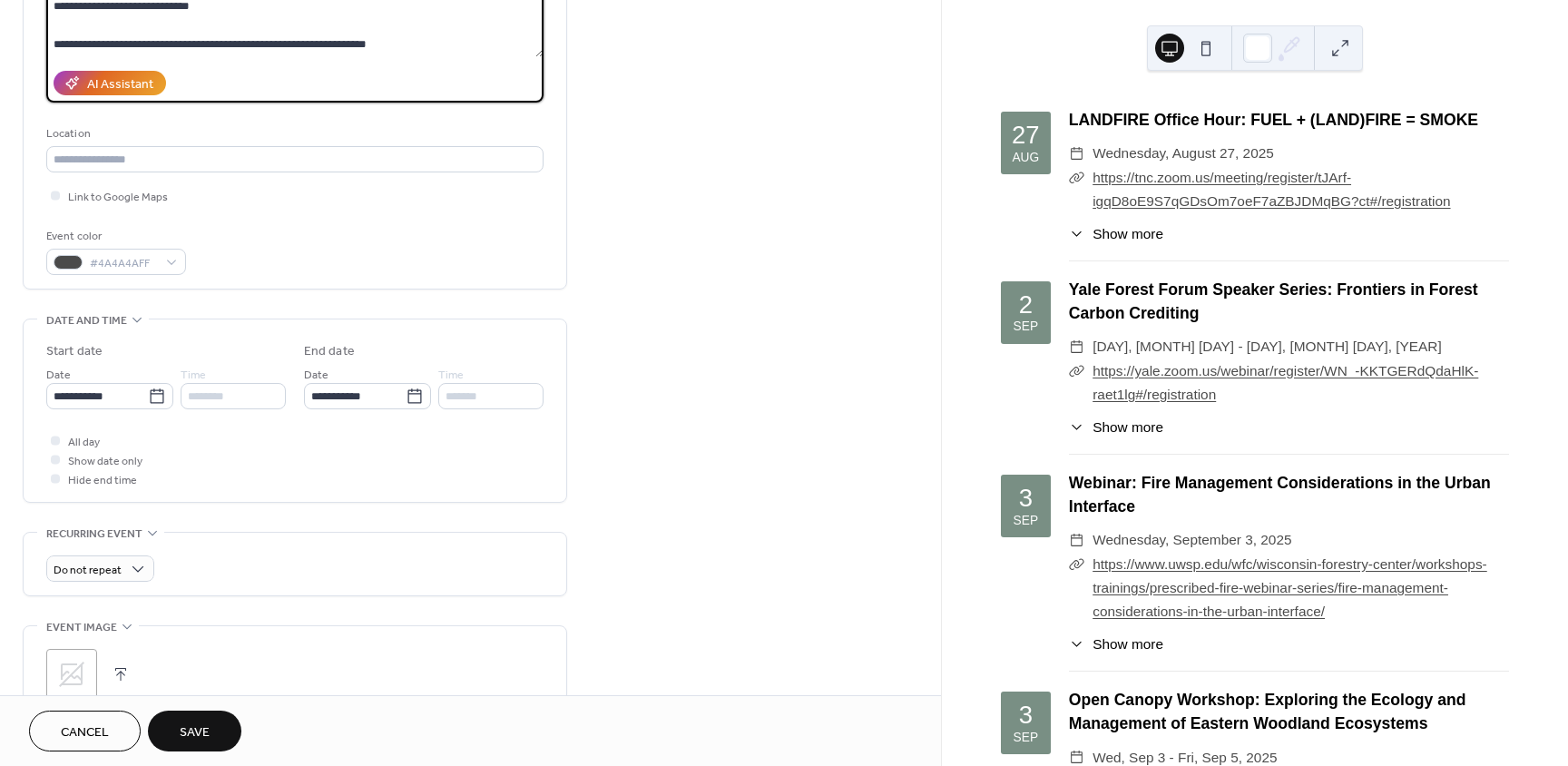 click on "**********" at bounding box center [295, -4] 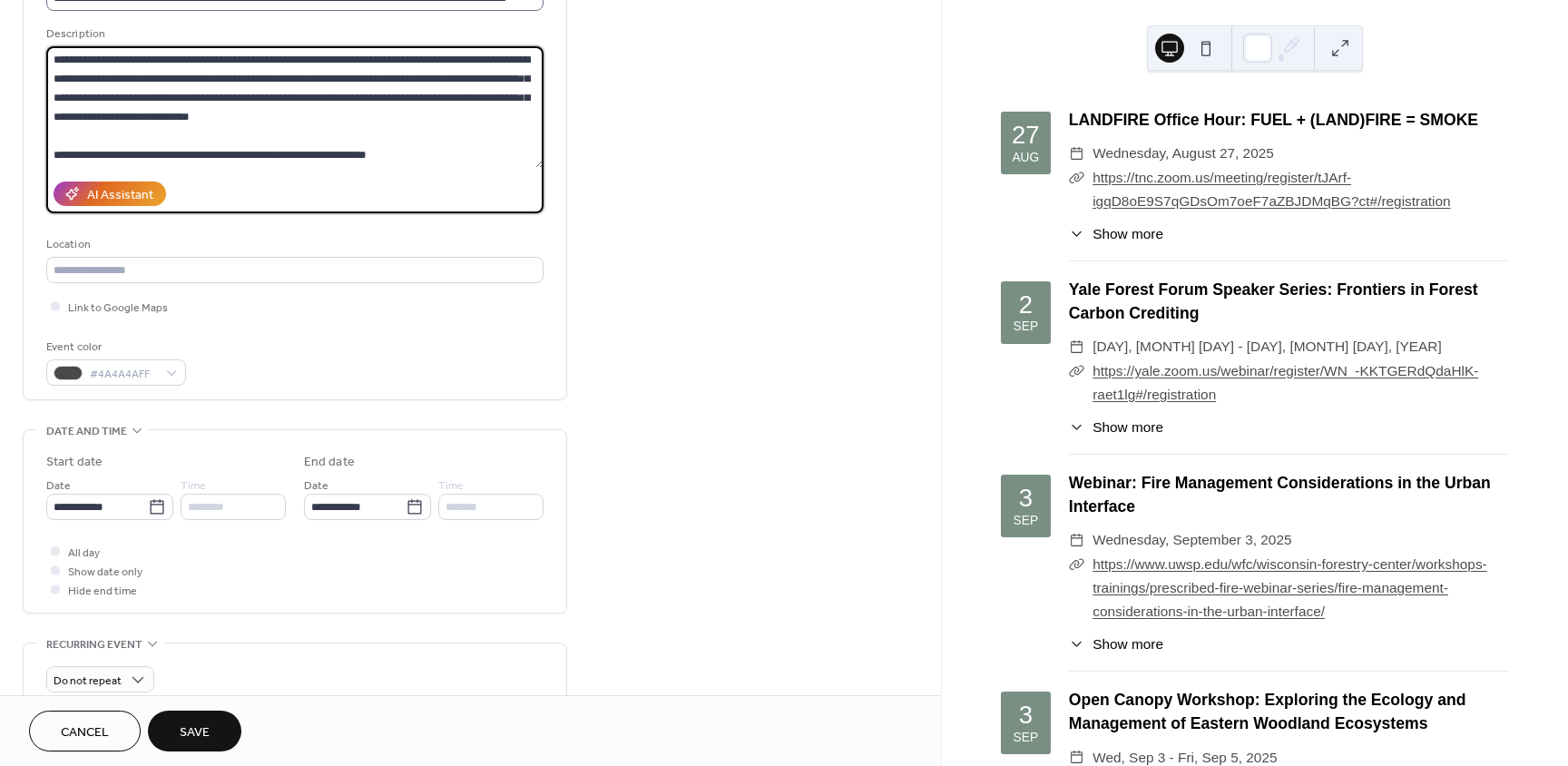 scroll, scrollTop: 91, scrollLeft: 0, axis: vertical 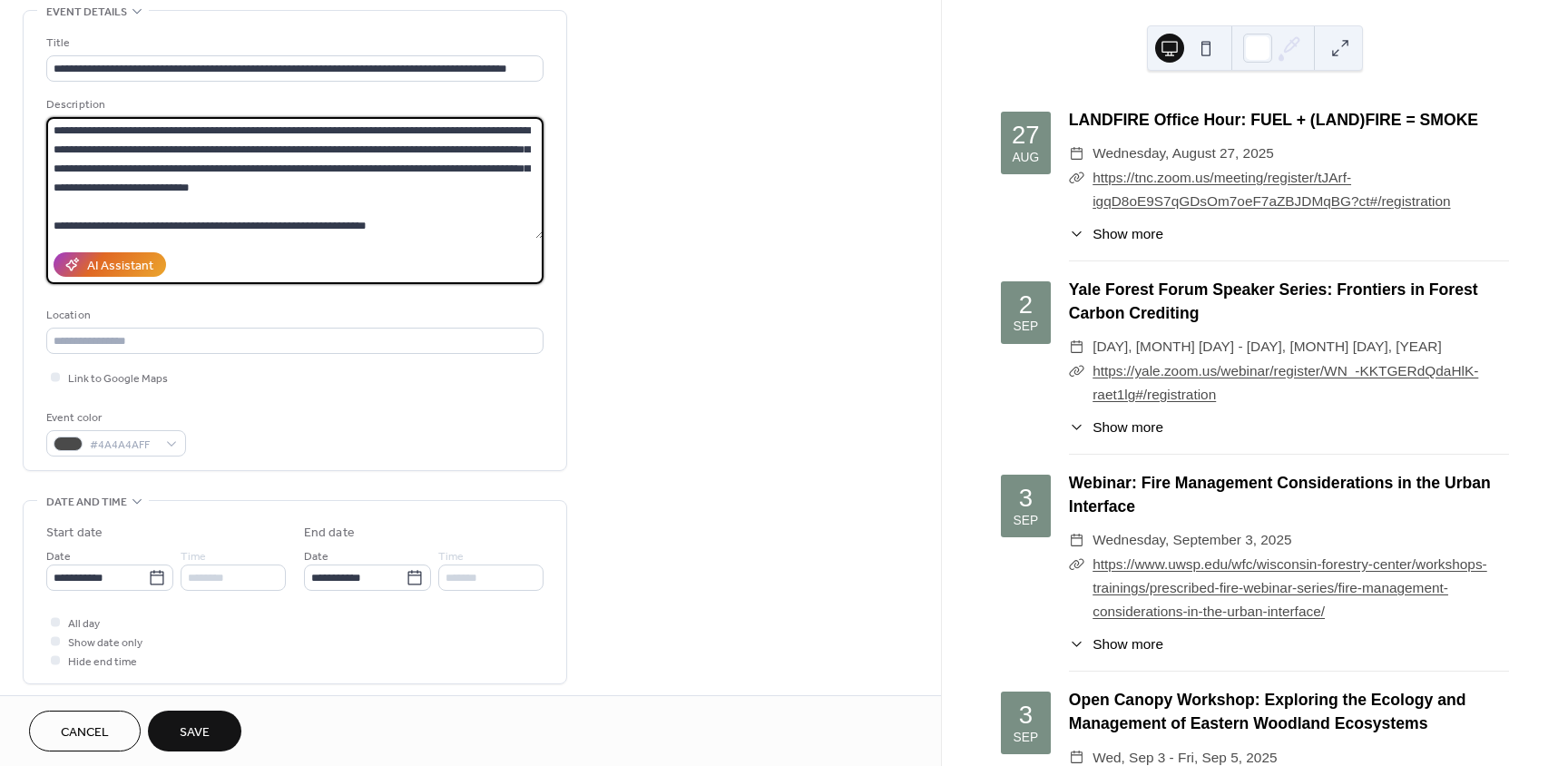 click on "**********" at bounding box center [295, 178] 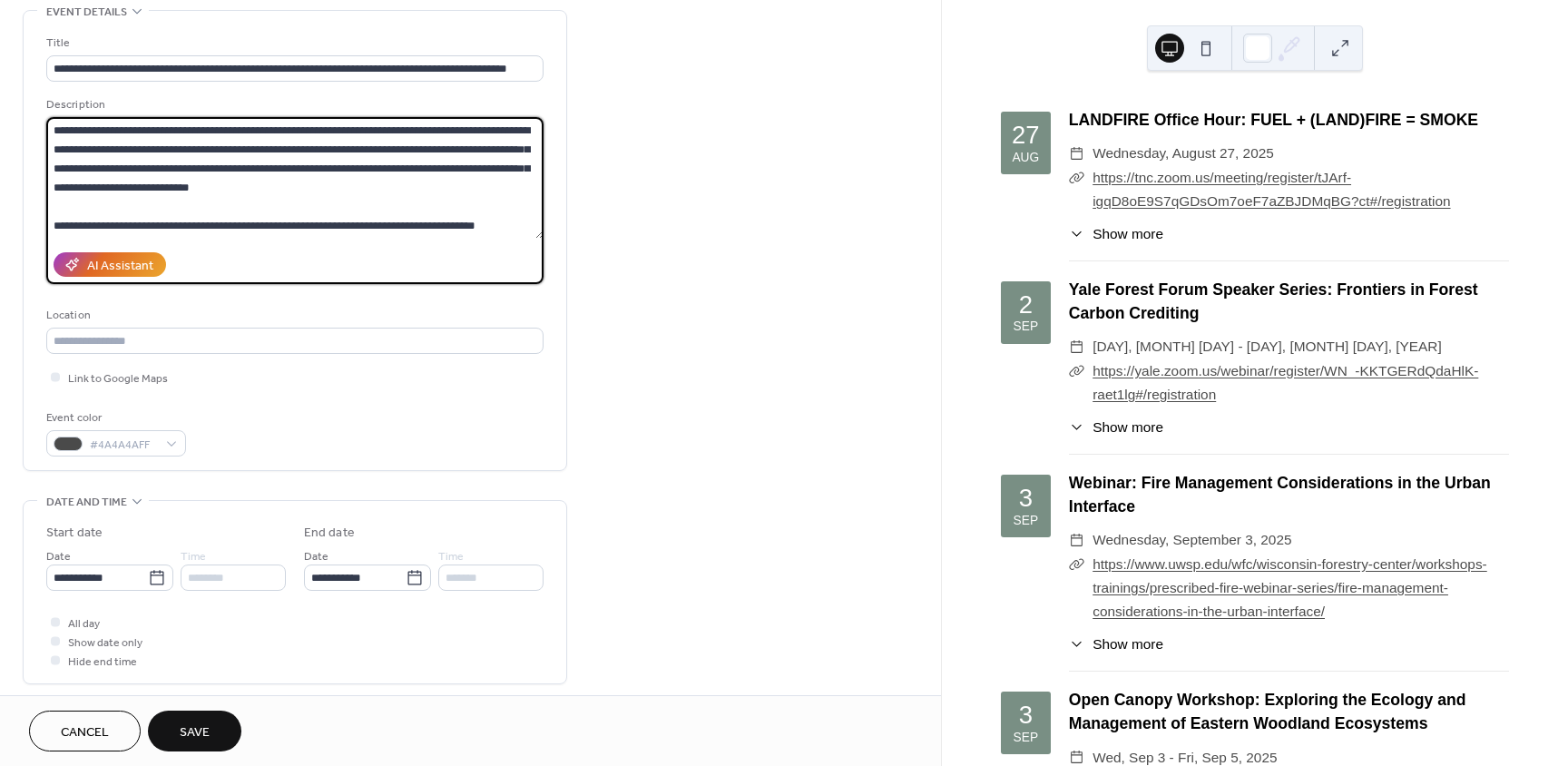 type on "**********" 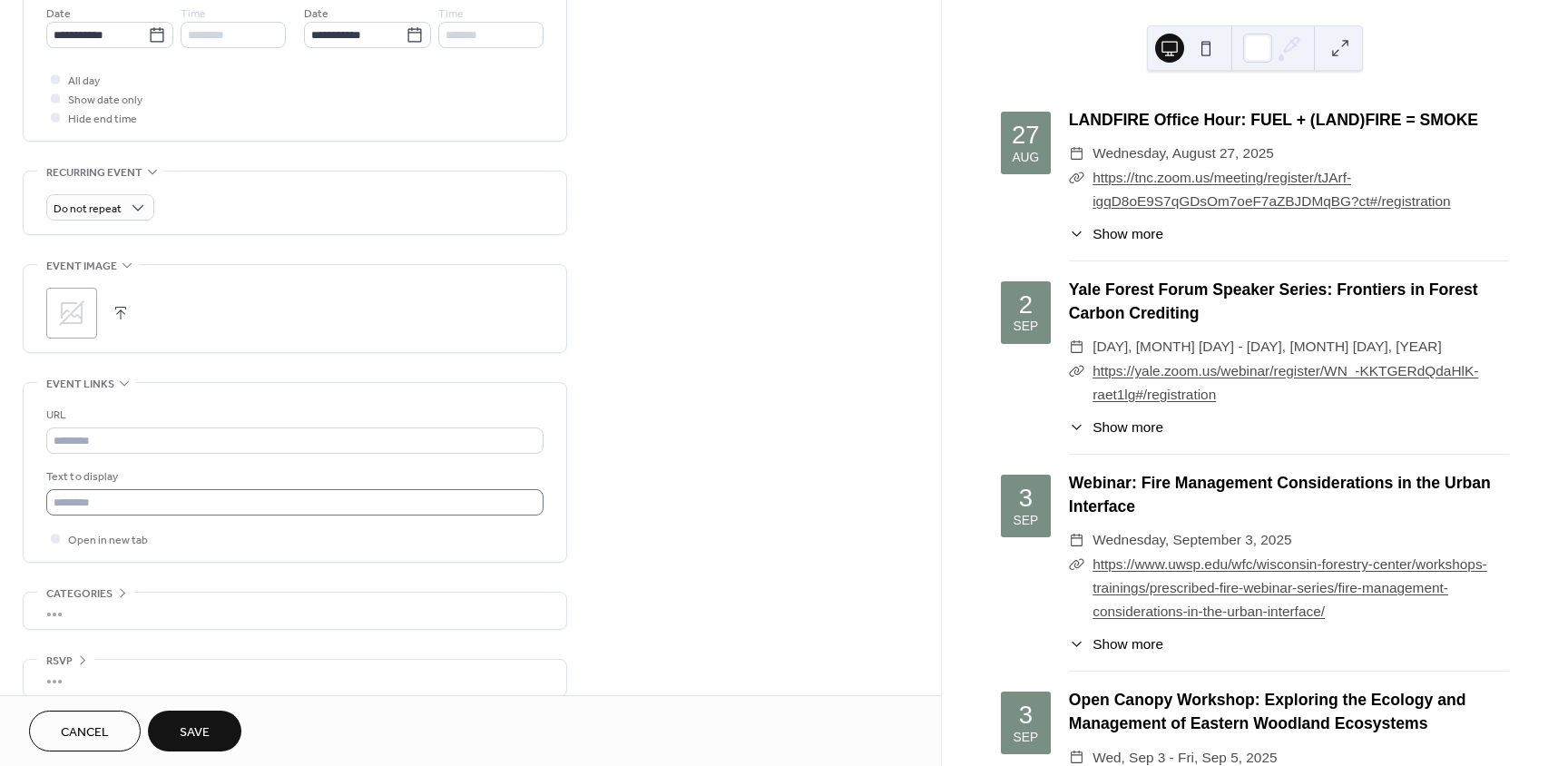 scroll, scrollTop: 635, scrollLeft: 0, axis: vertical 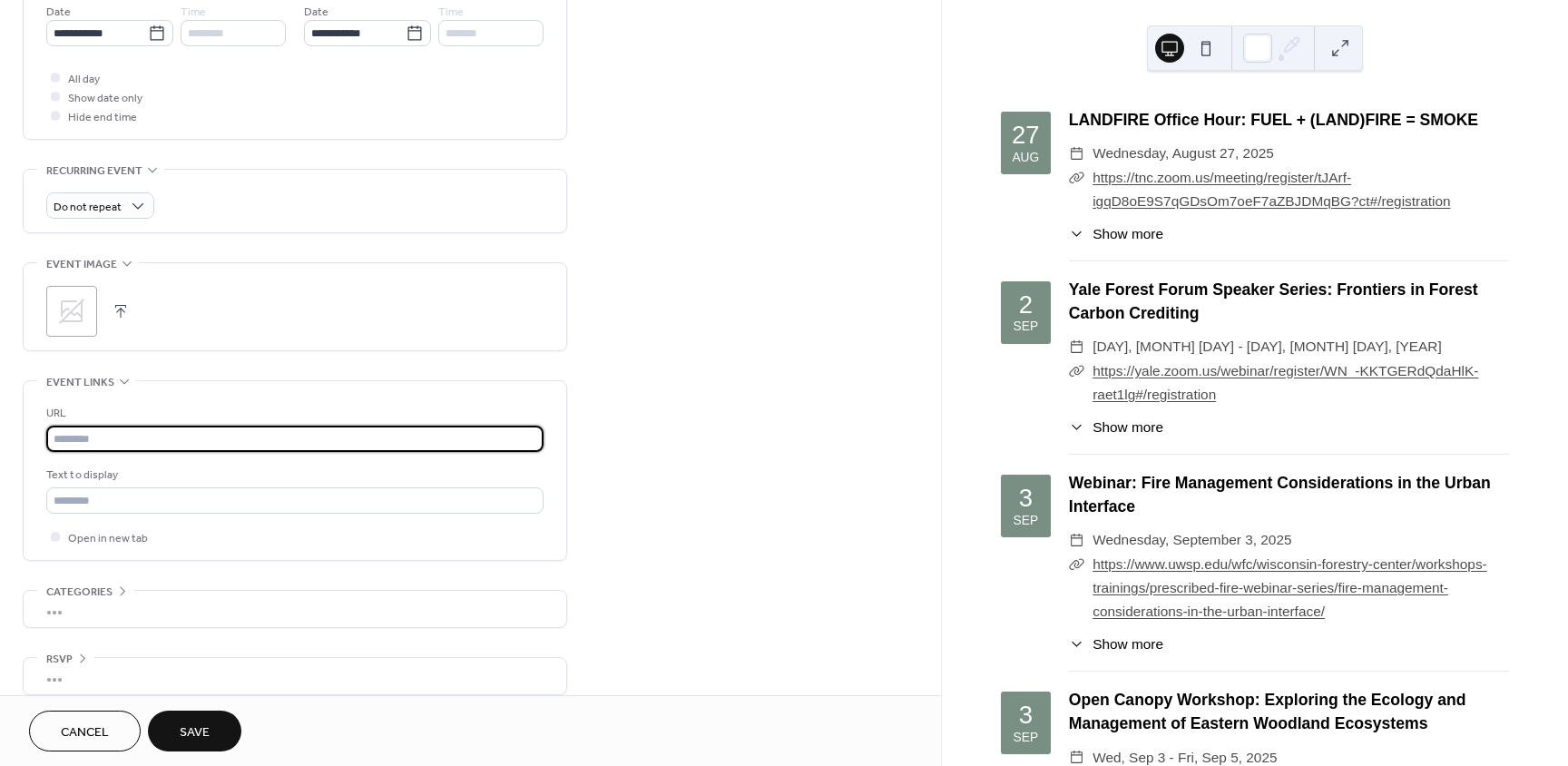 click at bounding box center [295, 438] 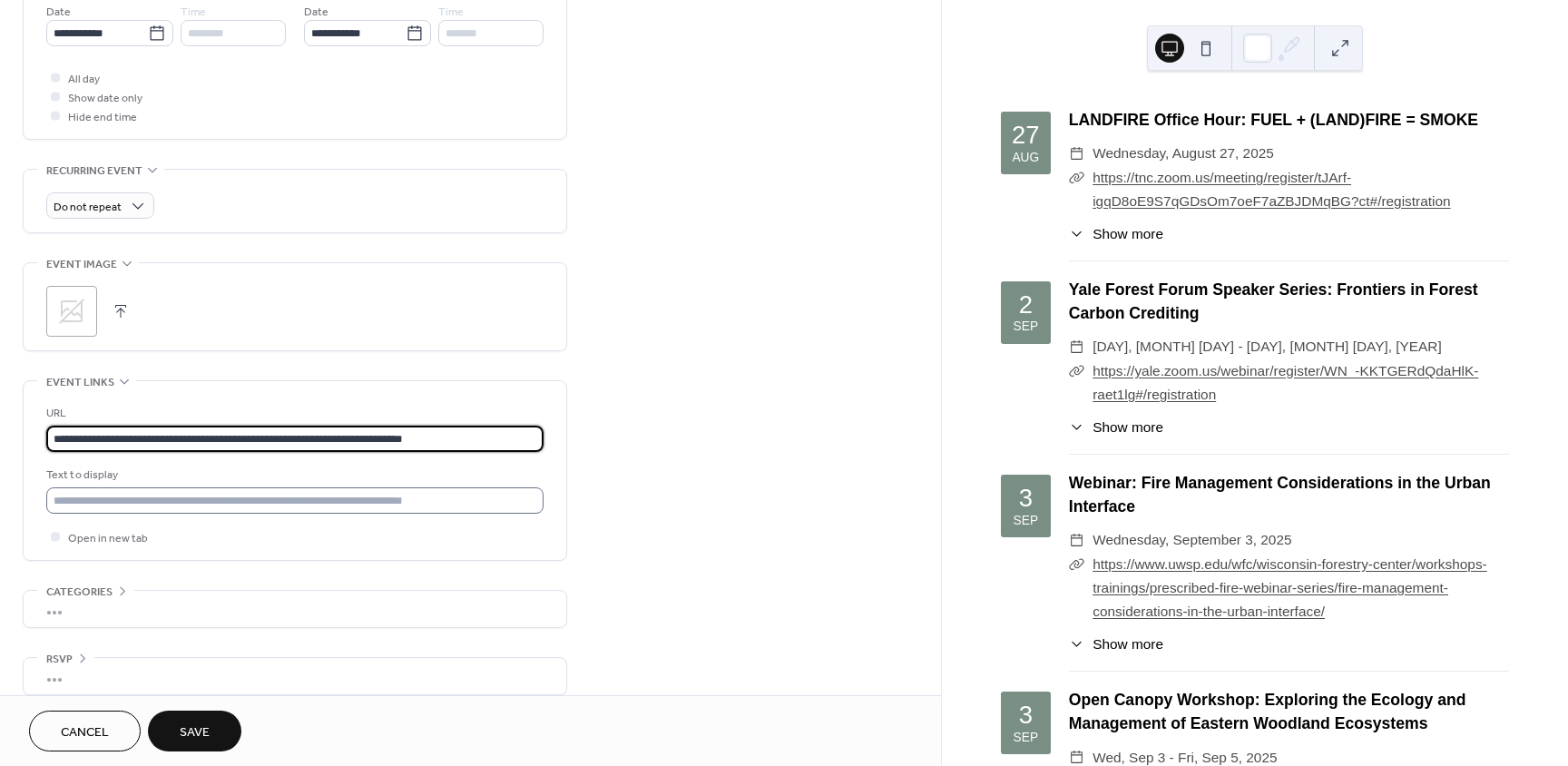 type on "**********" 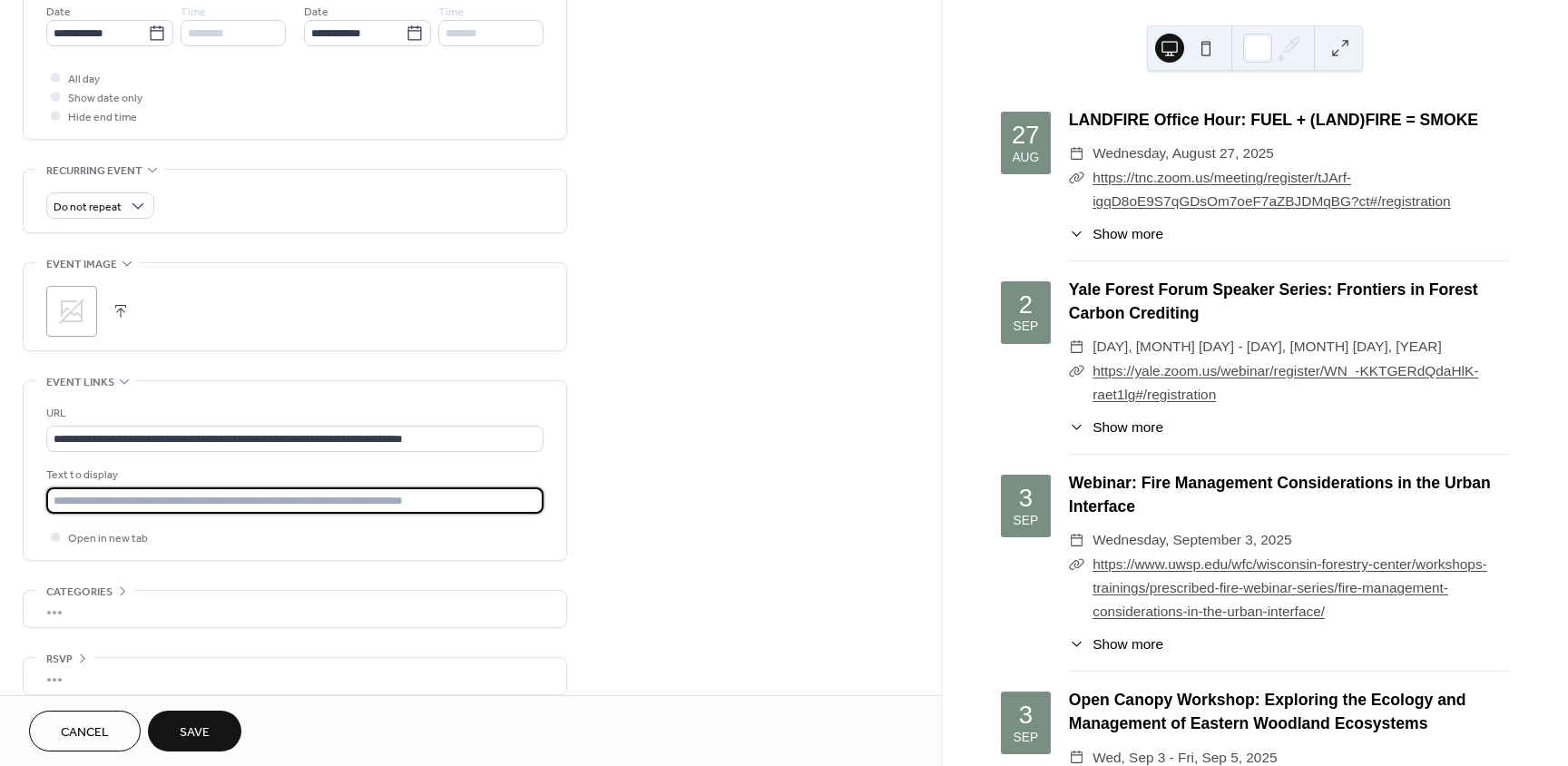 click at bounding box center [295, 500] 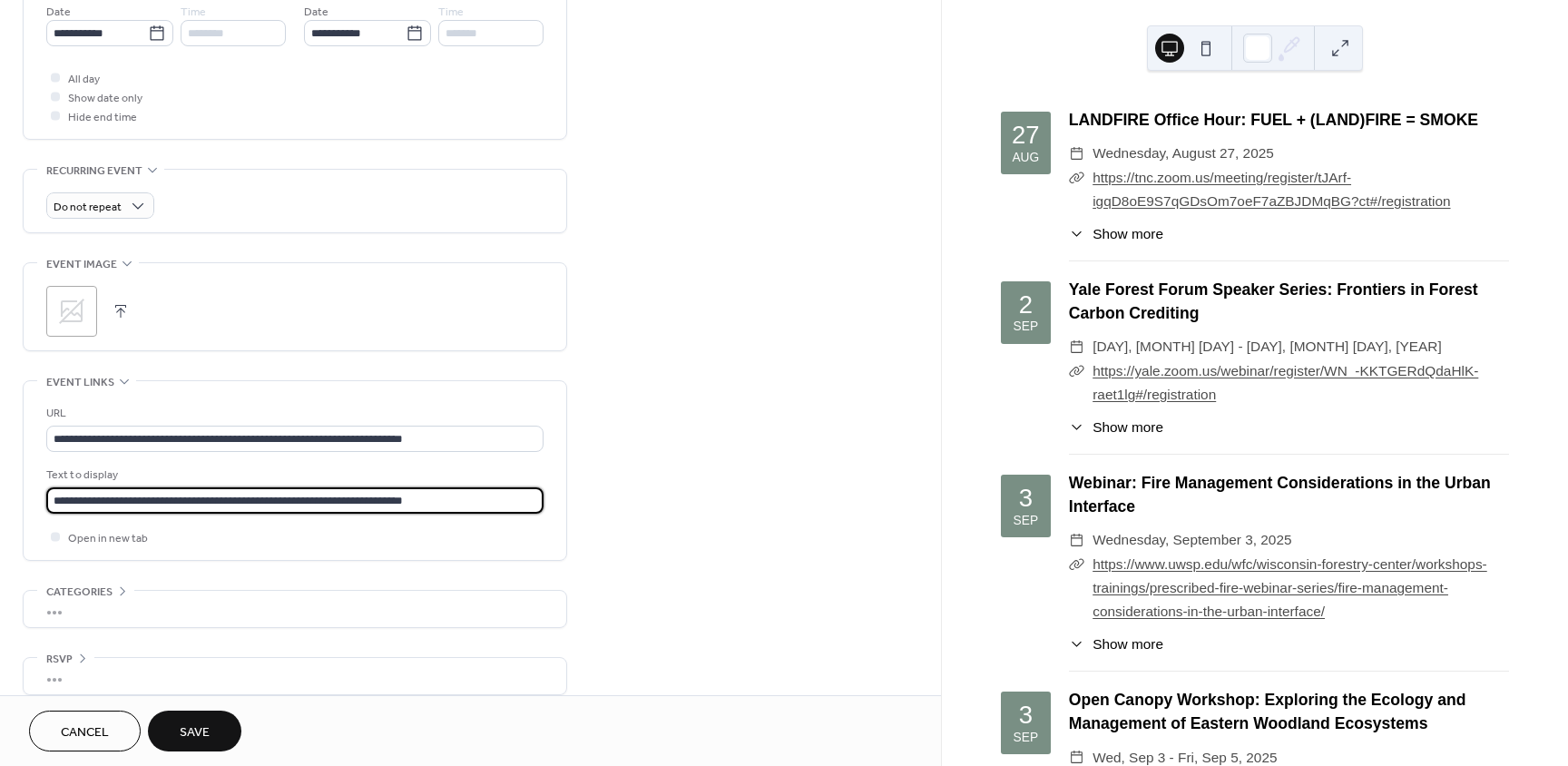 type on "**********" 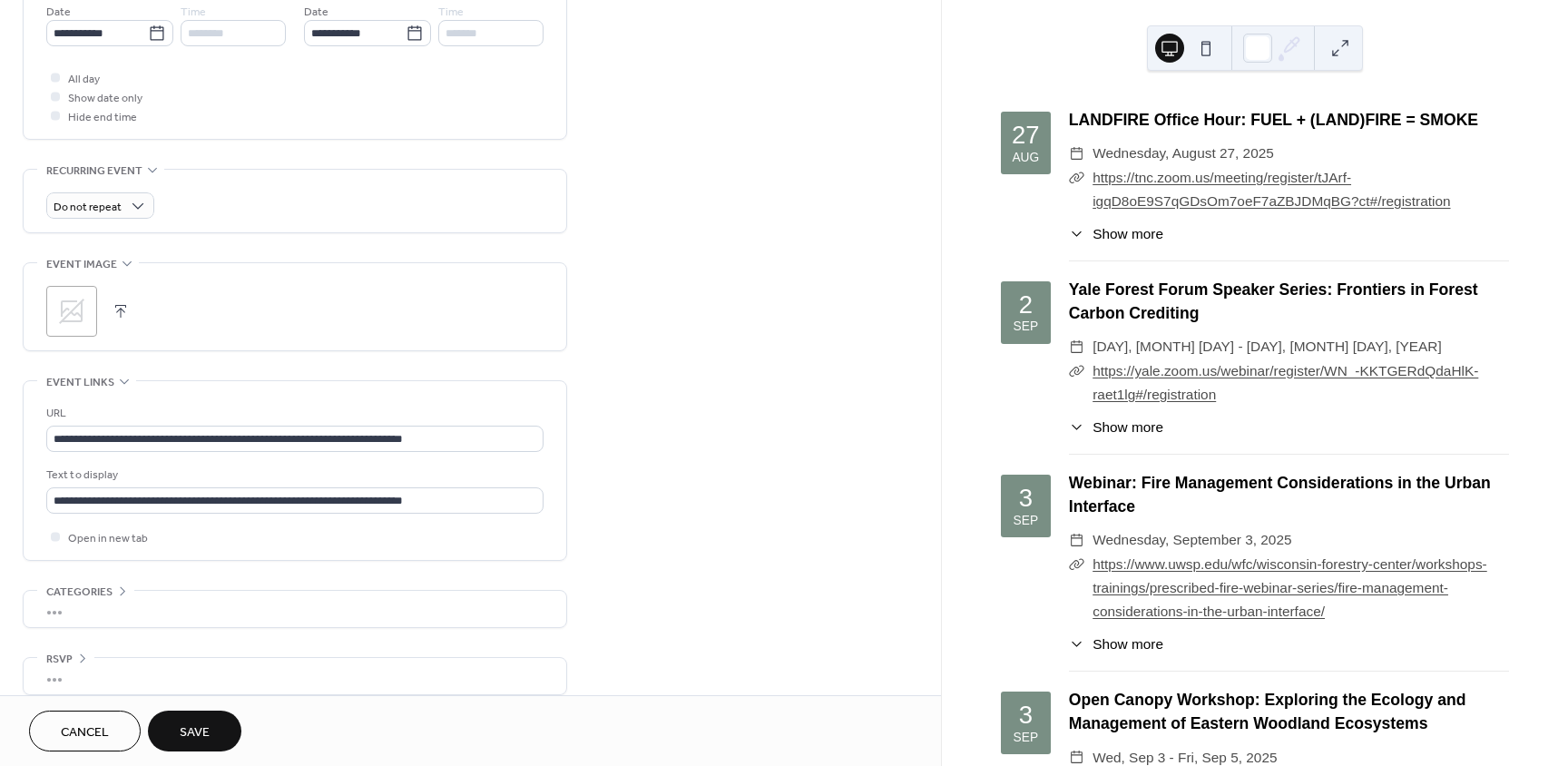 click on "Save" at bounding box center (194, 732) 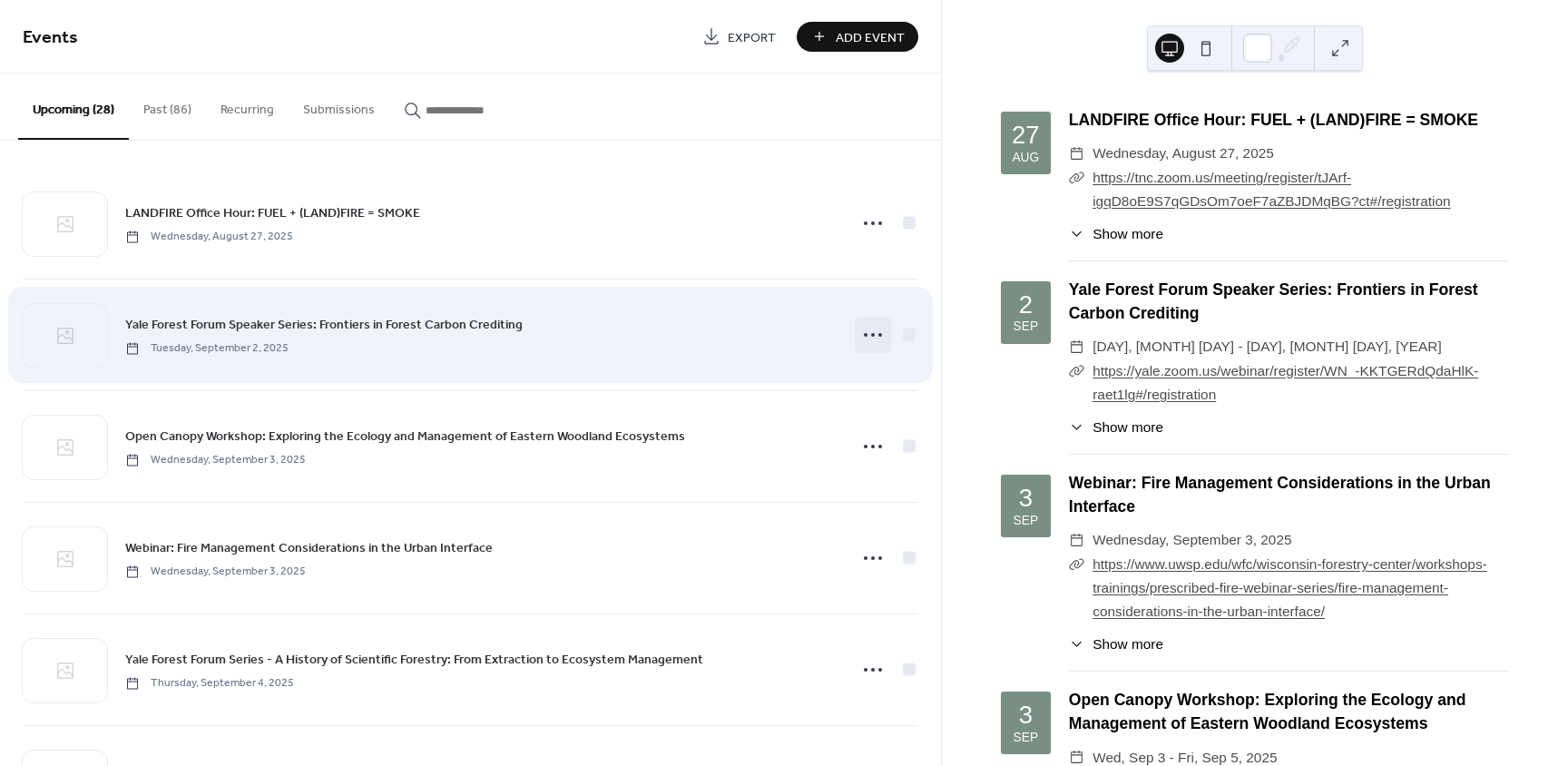 click 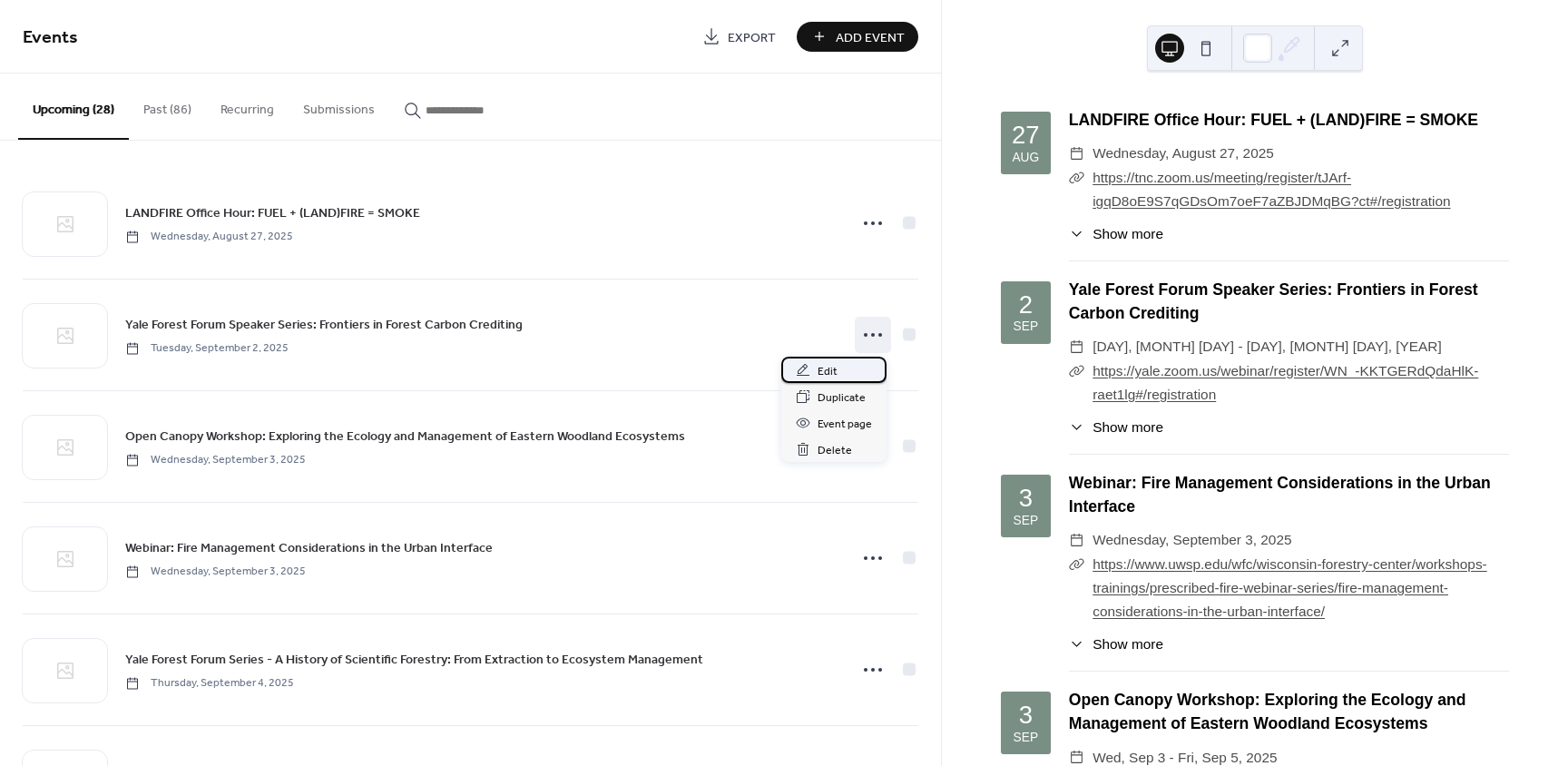 click on "Edit" at bounding box center [828, 371] 